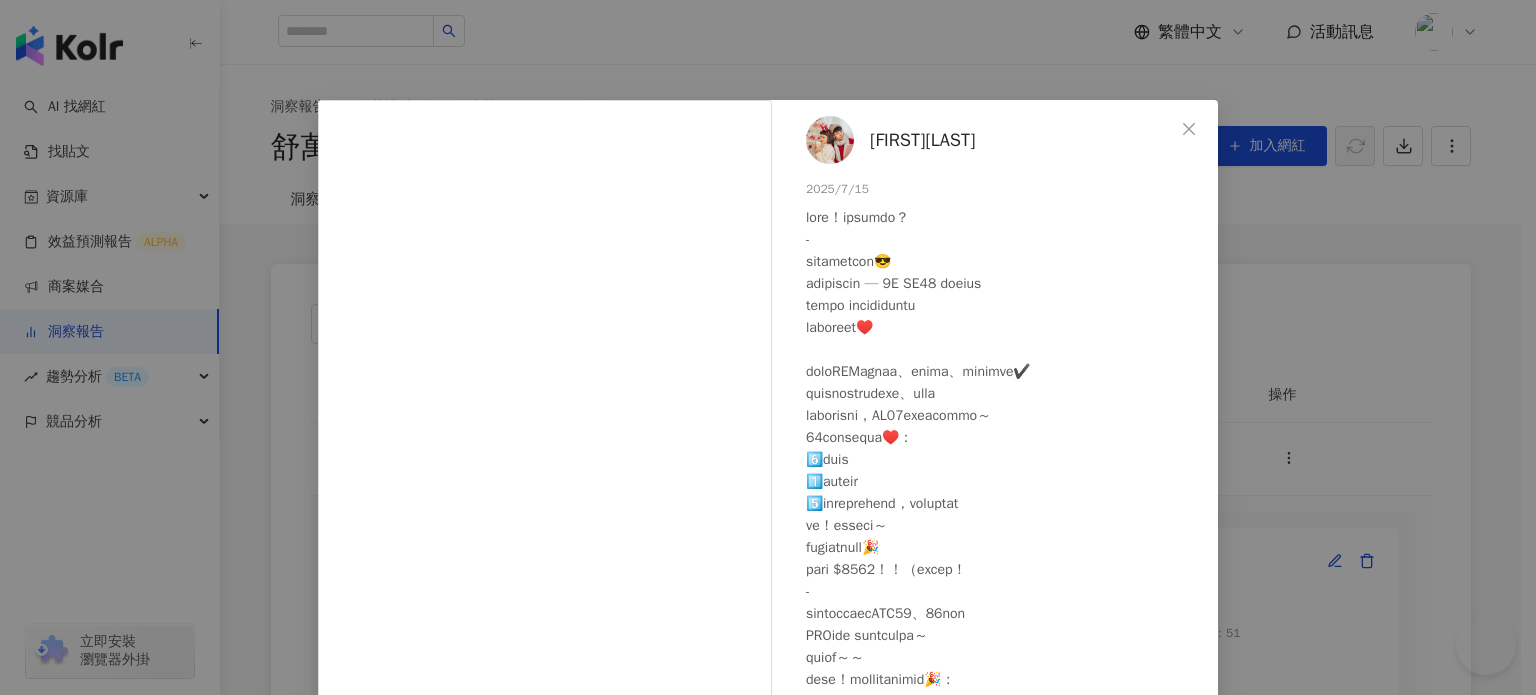 scroll, scrollTop: 500, scrollLeft: 0, axis: vertical 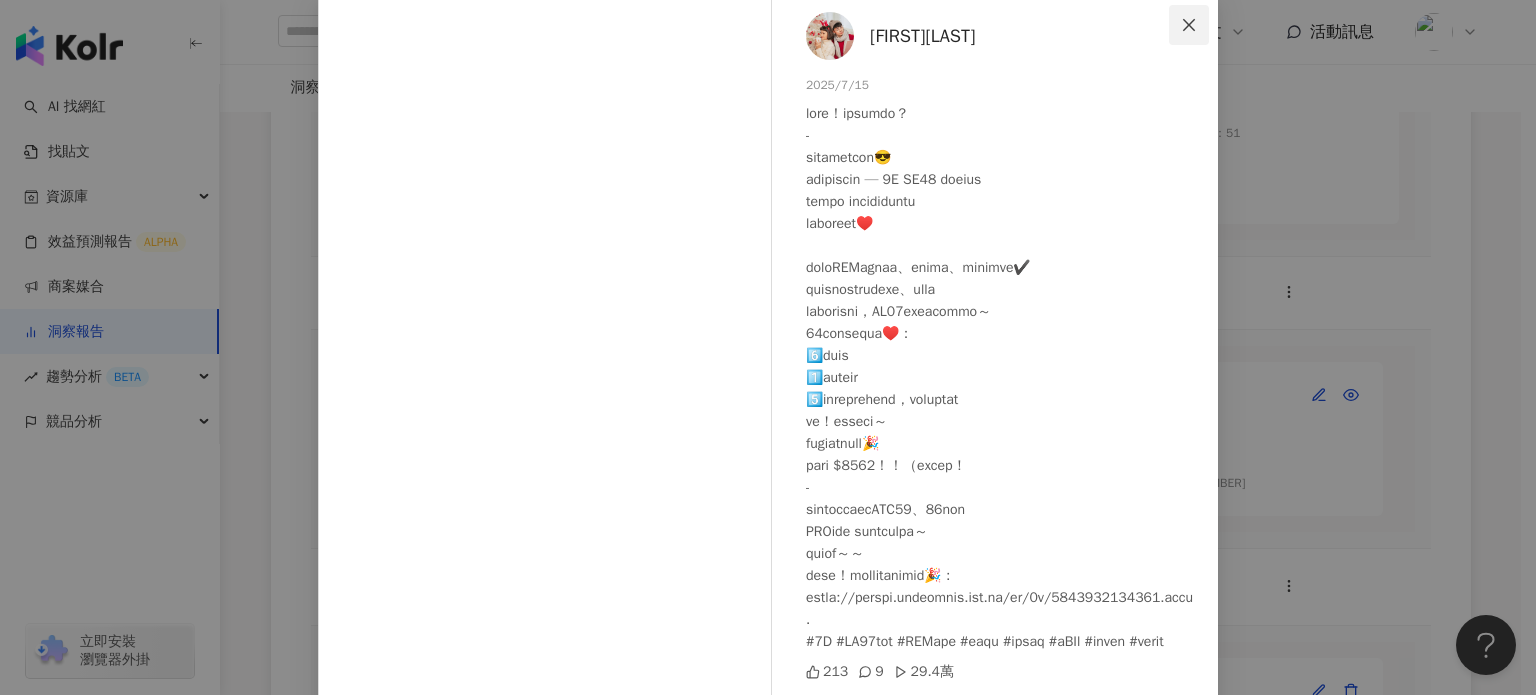click 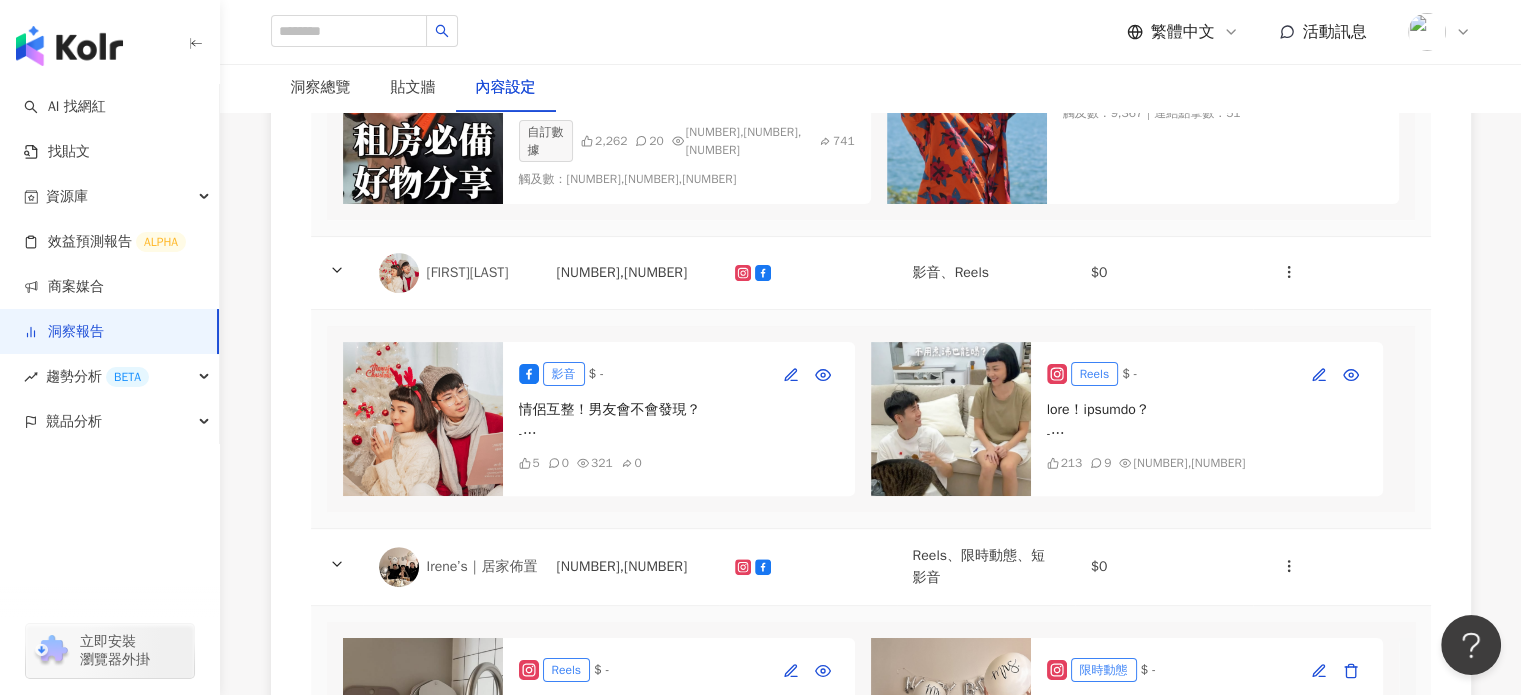 scroll, scrollTop: 528, scrollLeft: 0, axis: vertical 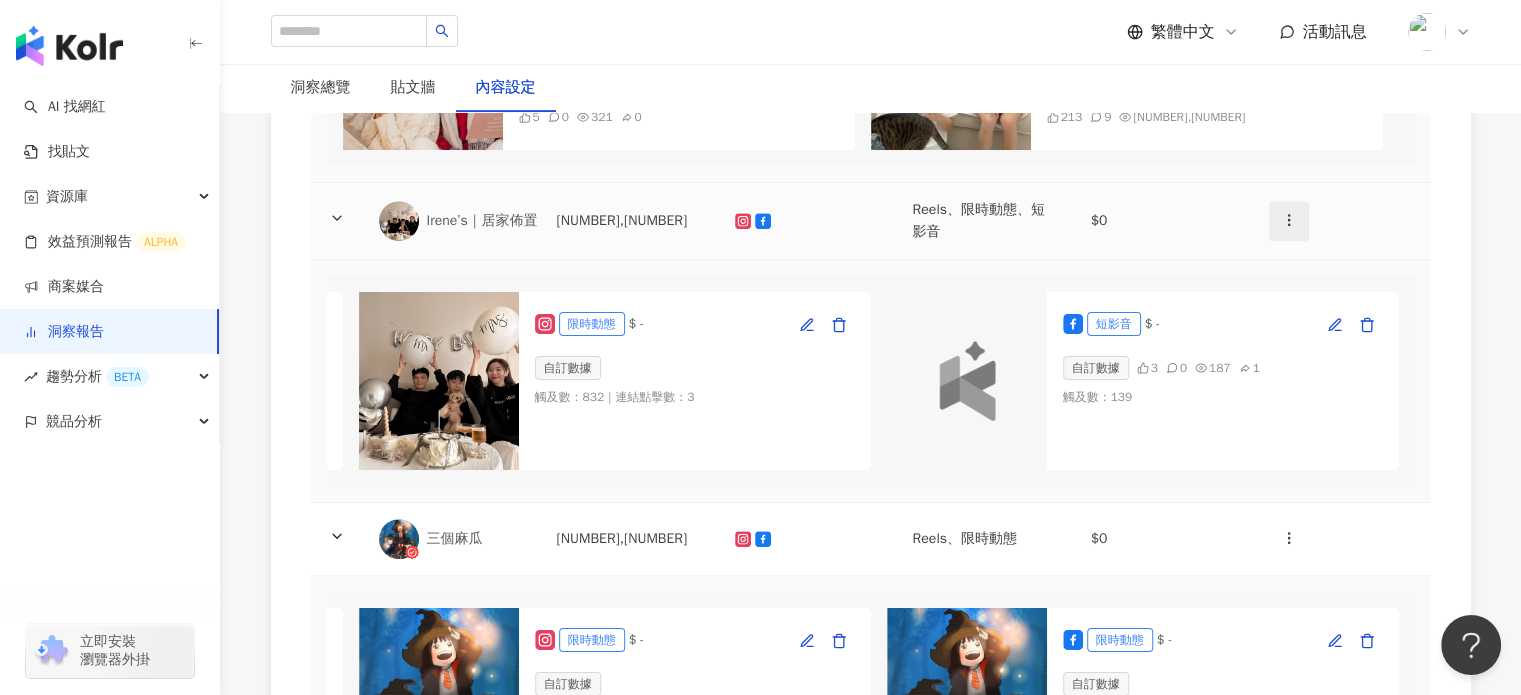 click 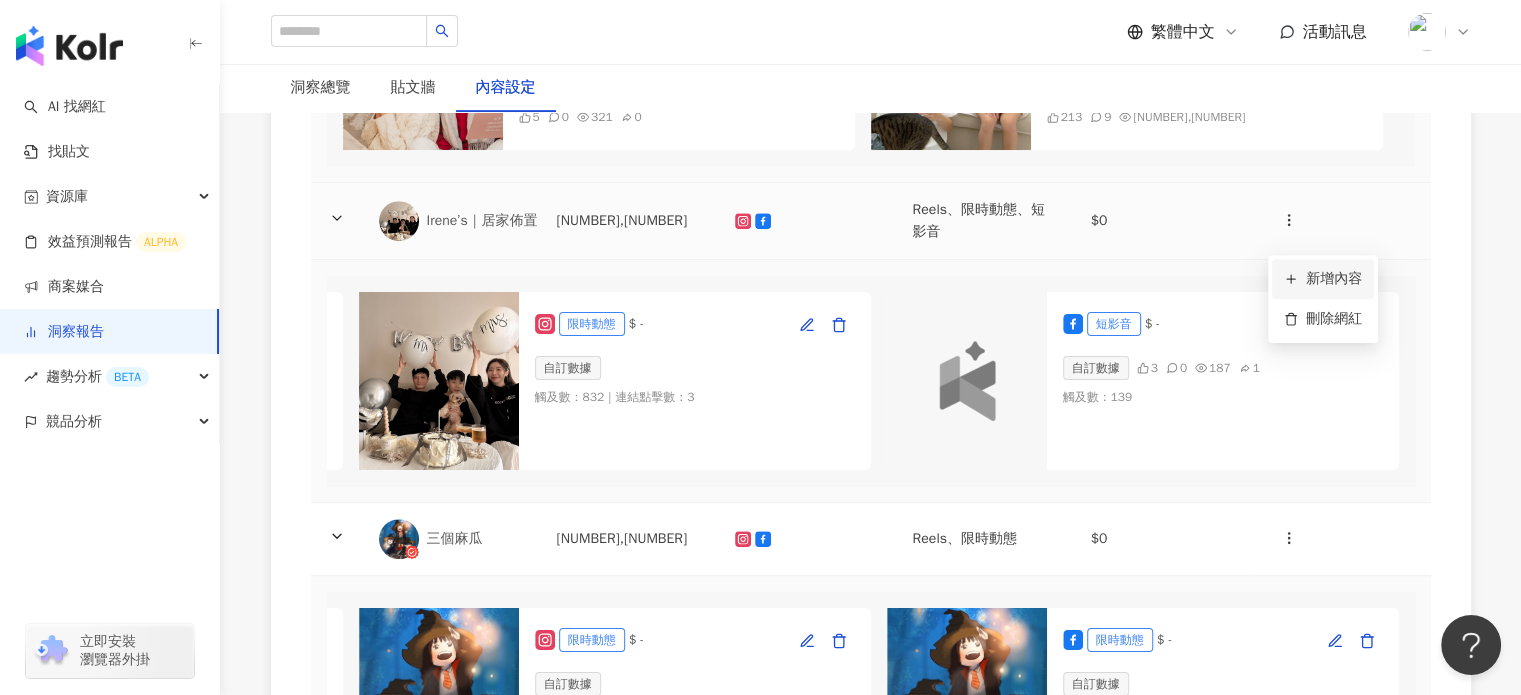 click on "新增內容" at bounding box center [1323, 279] 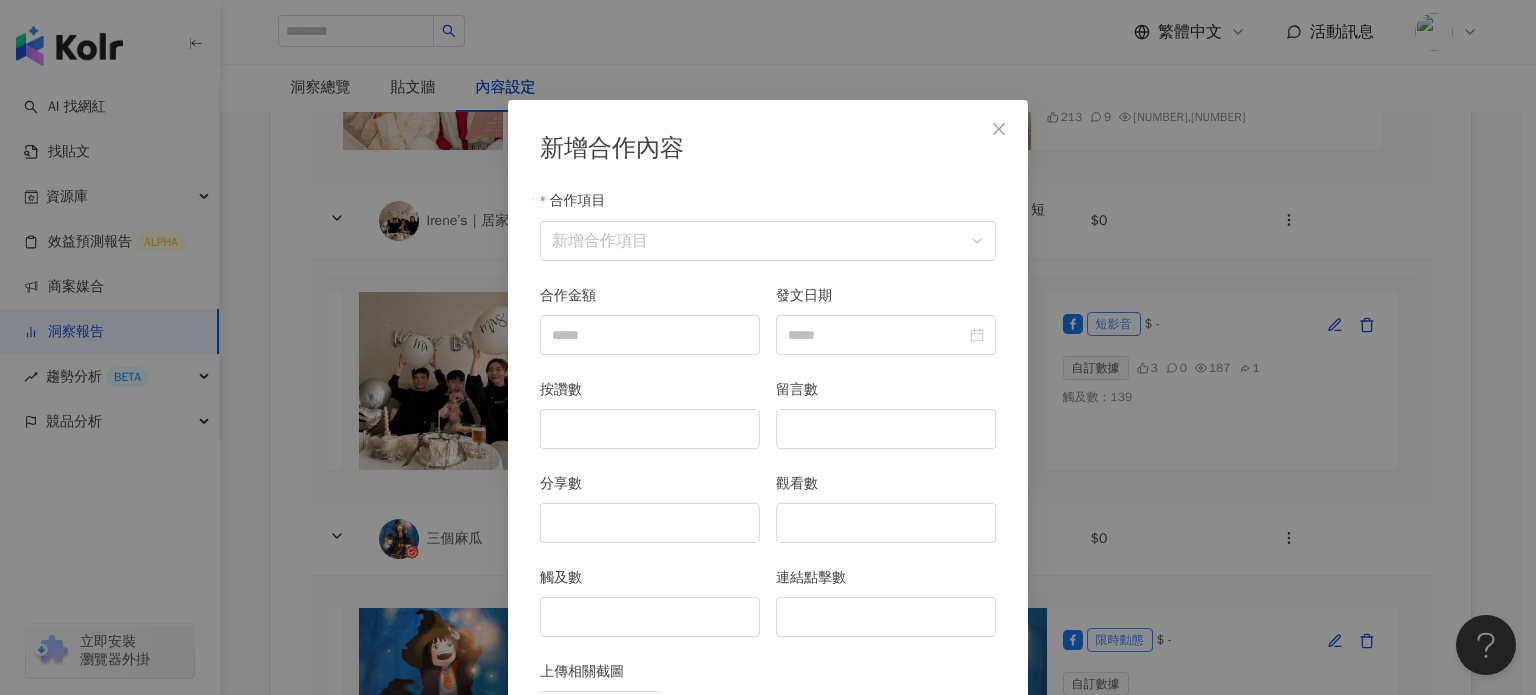 scroll, scrollTop: 100, scrollLeft: 0, axis: vertical 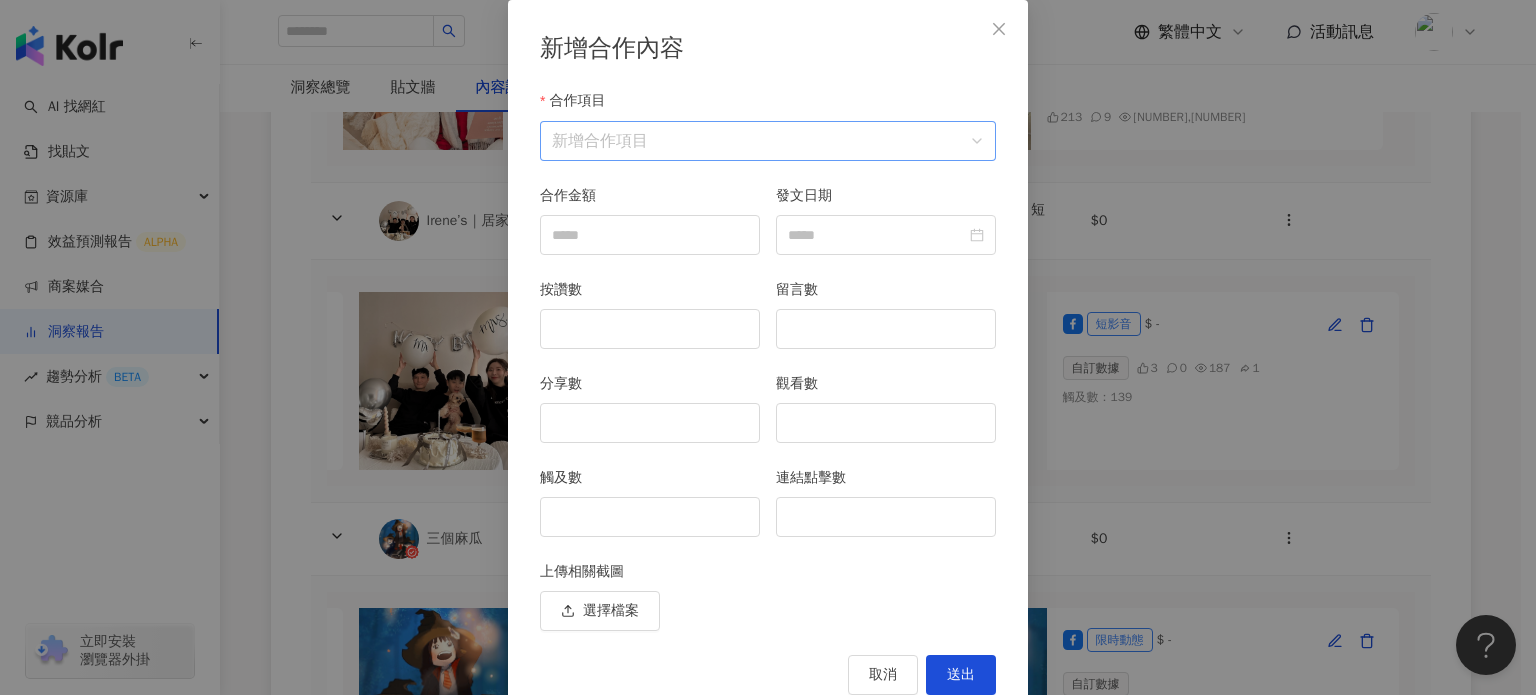 click on "合作項目" at bounding box center (768, 141) 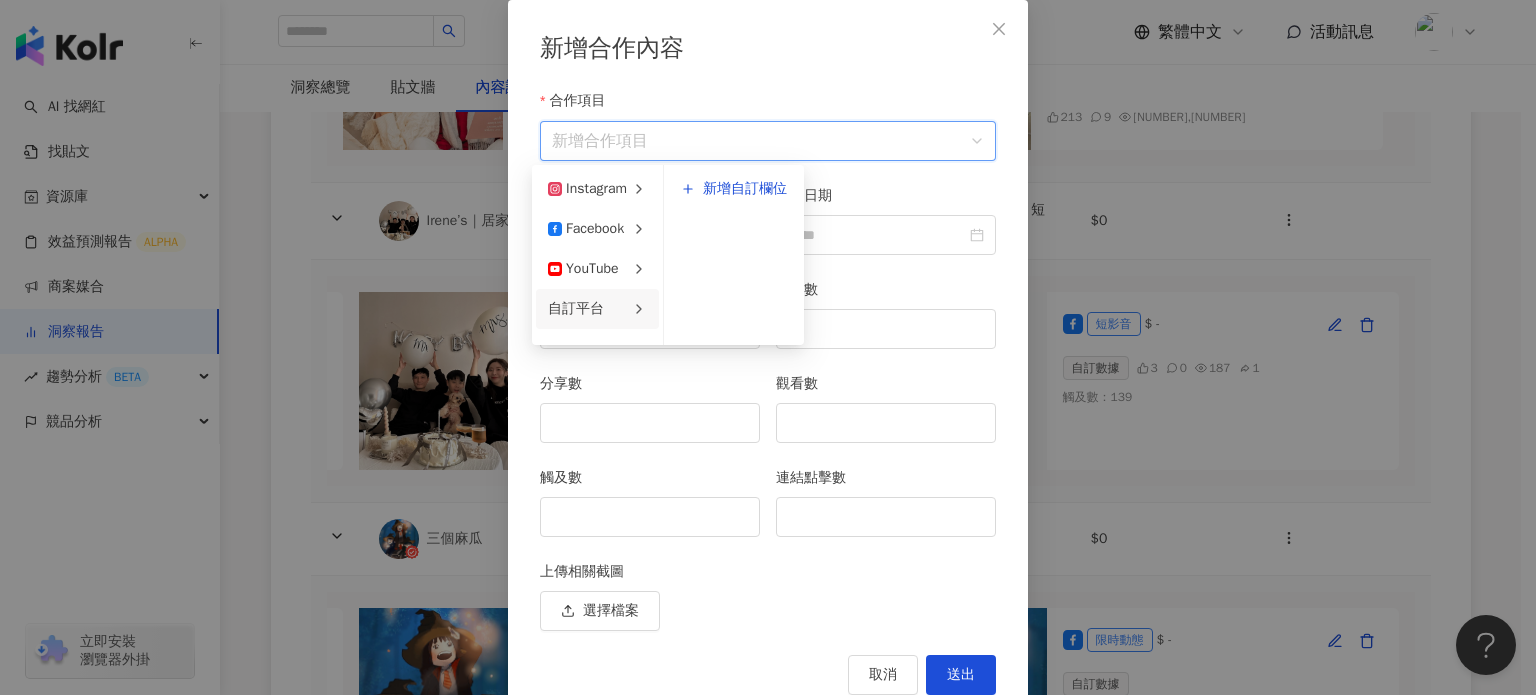 click on "自訂平台" at bounding box center [576, 309] 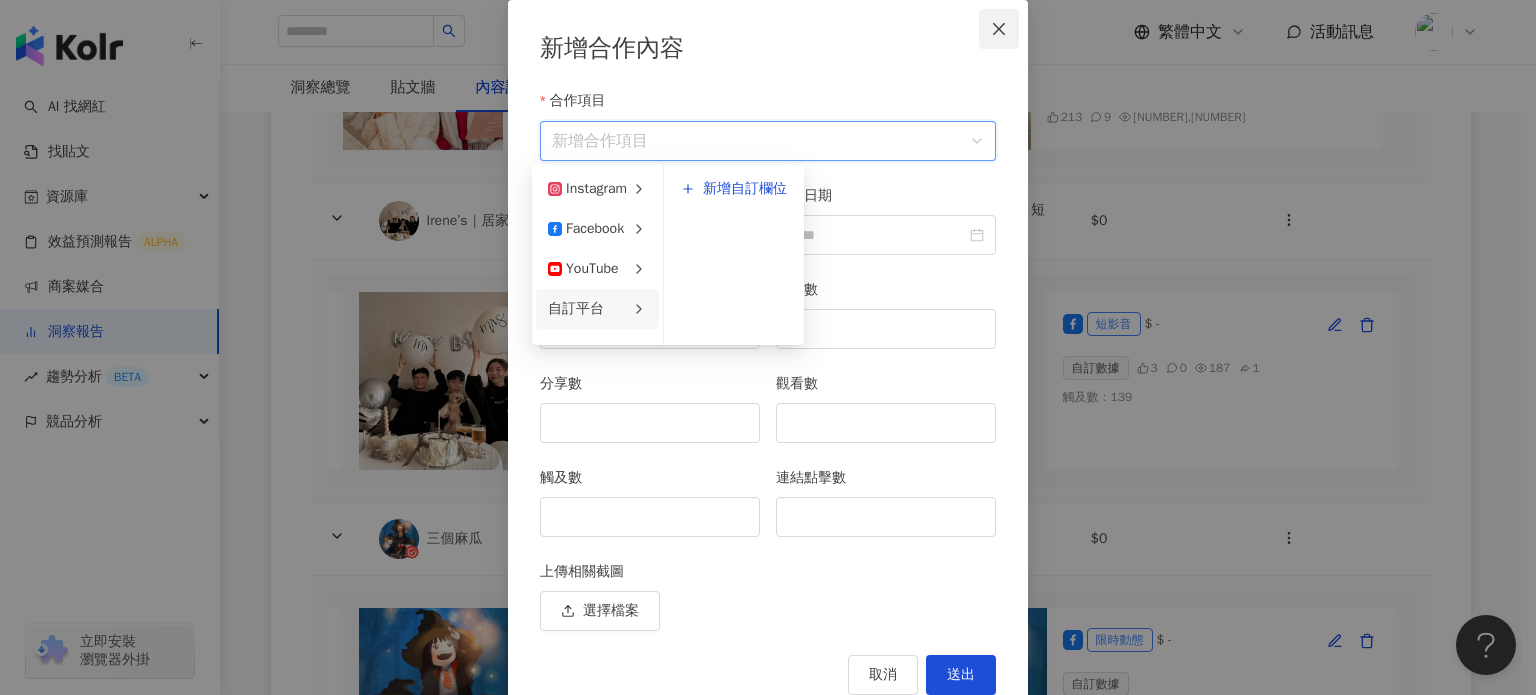 click at bounding box center (999, 29) 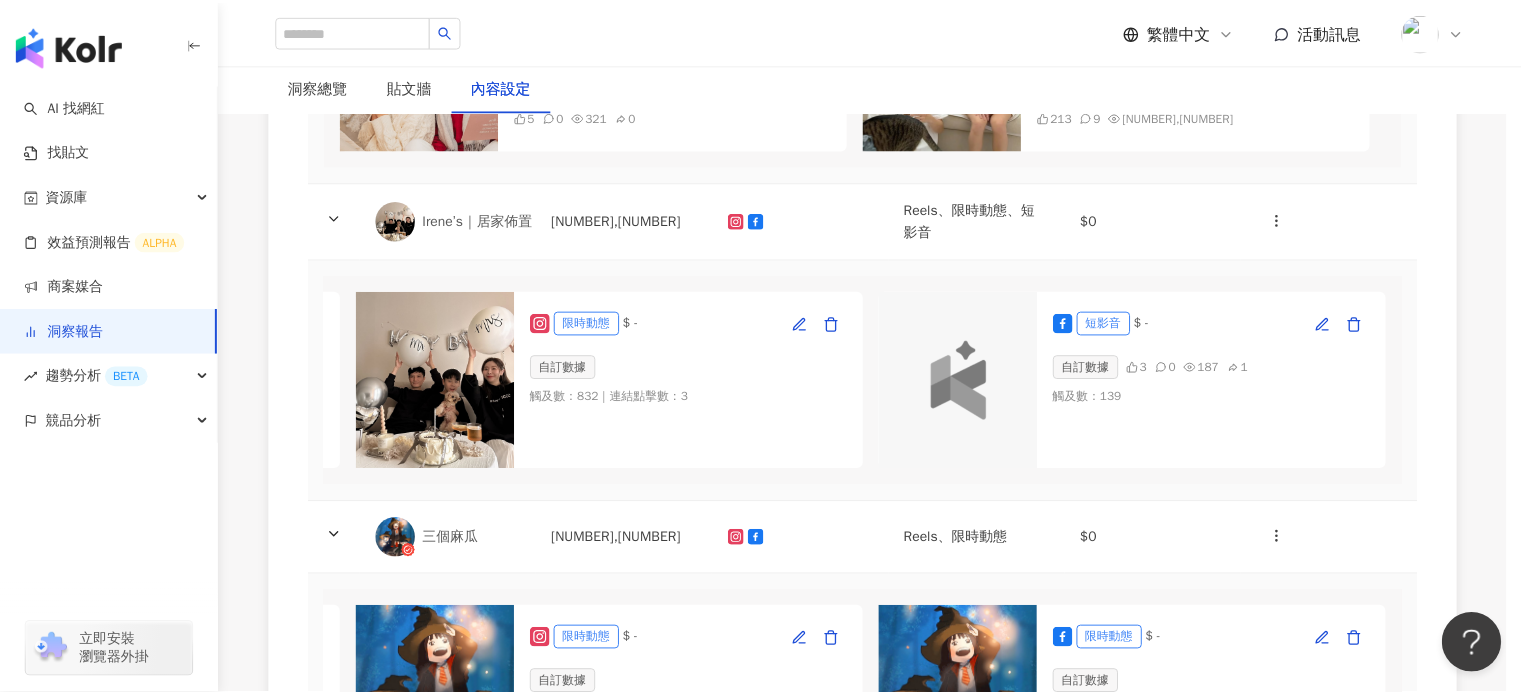 scroll, scrollTop: 45, scrollLeft: 0, axis: vertical 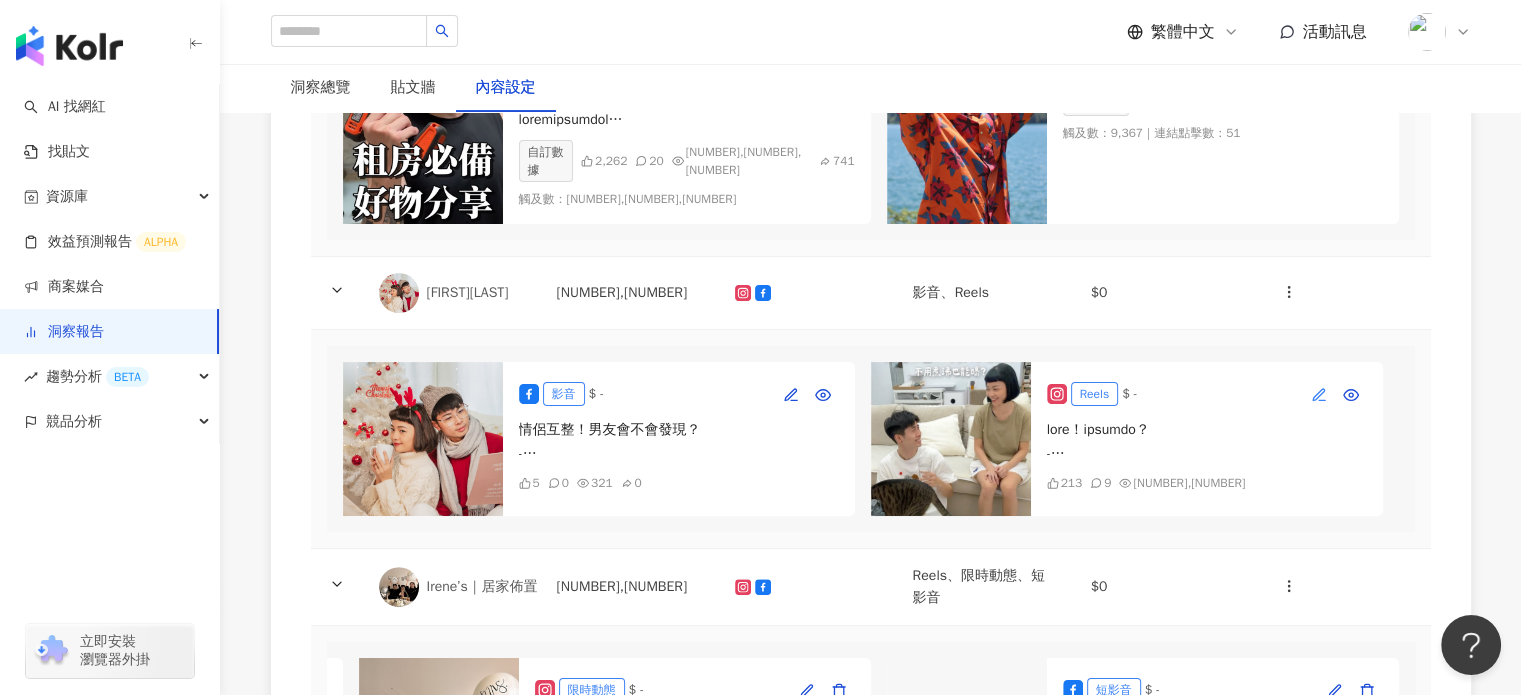 click 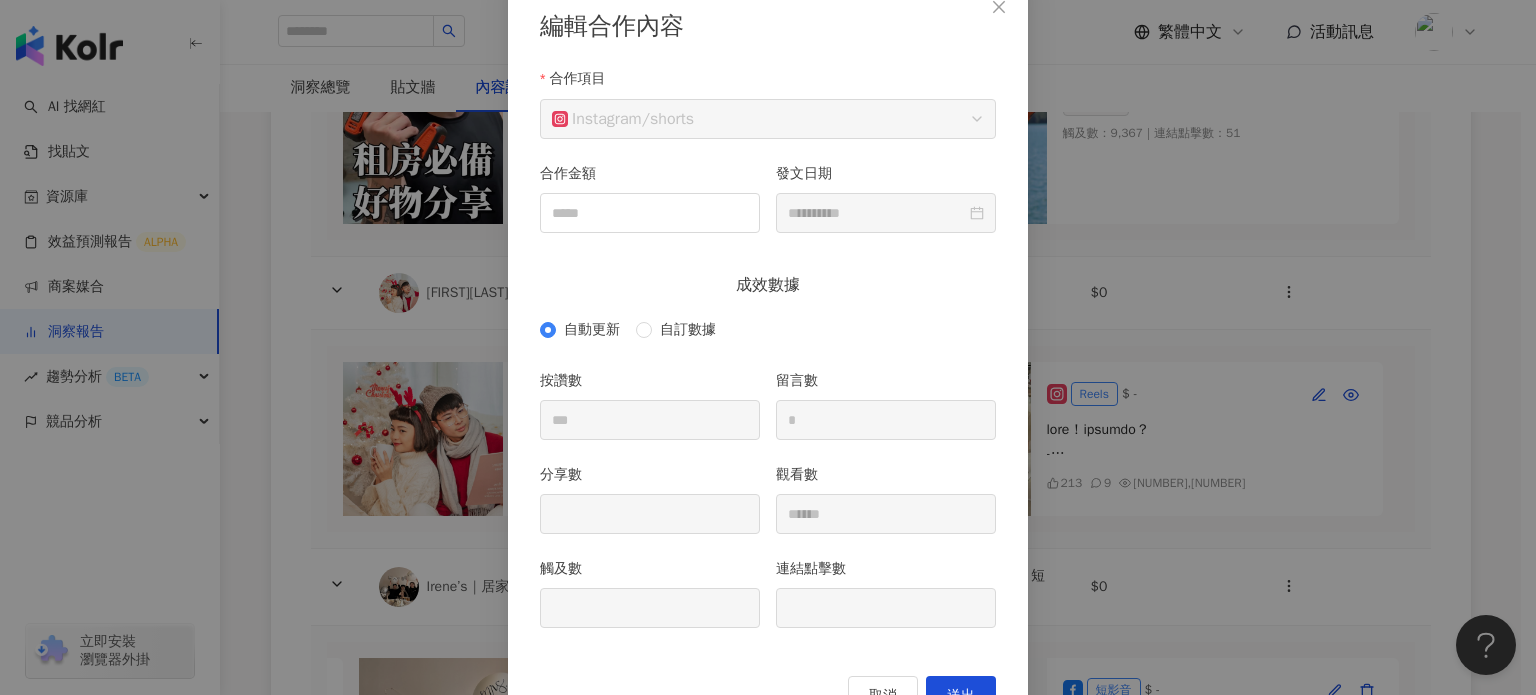scroll, scrollTop: 188, scrollLeft: 0, axis: vertical 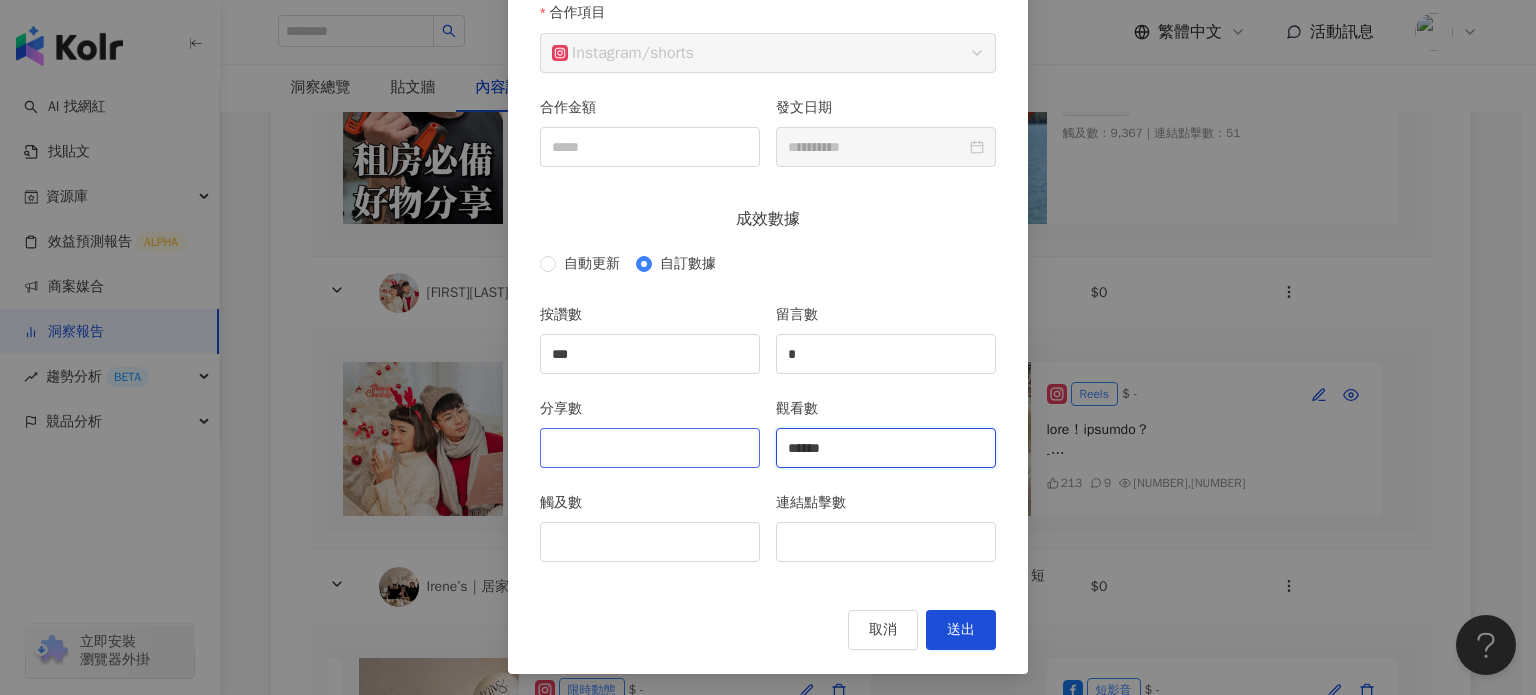 drag, startPoint x: 856, startPoint y: 440, endPoint x: 630, endPoint y: 454, distance: 226.43321 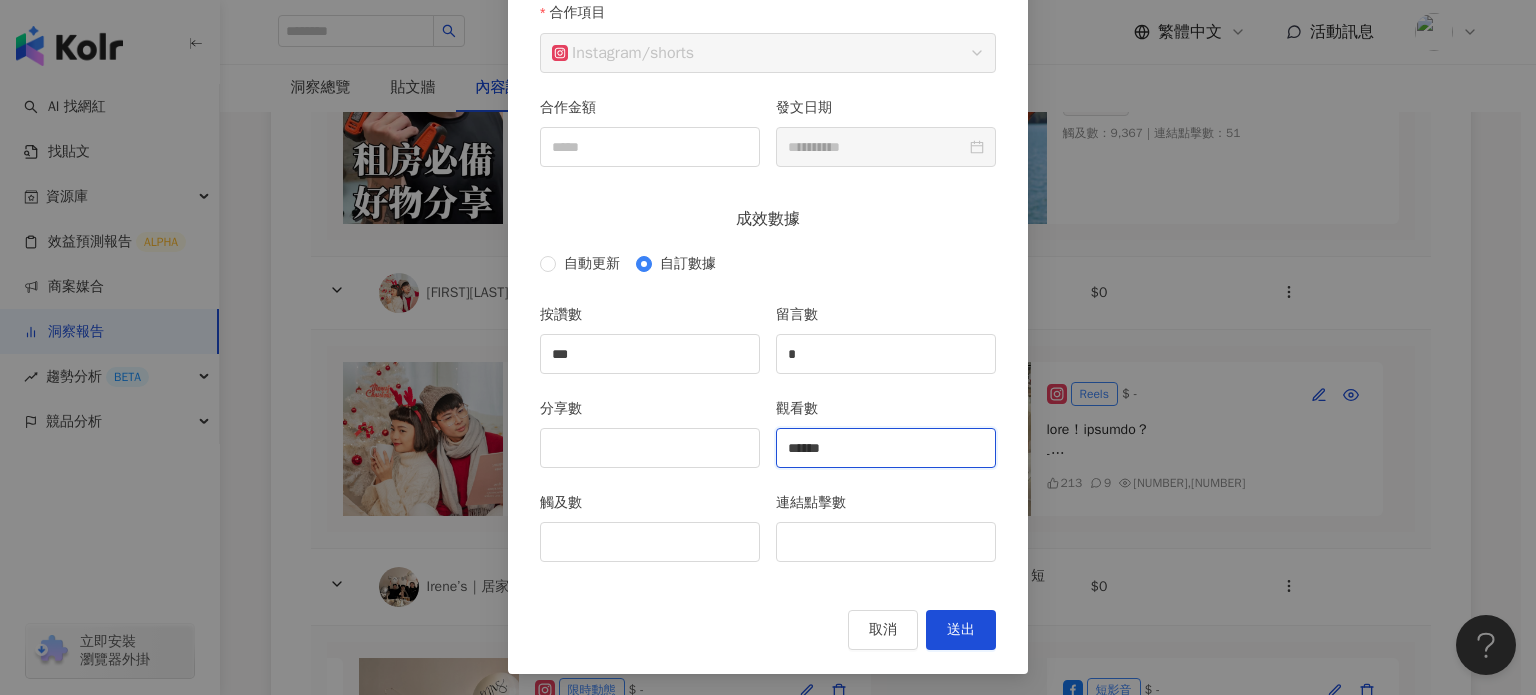 type on "******" 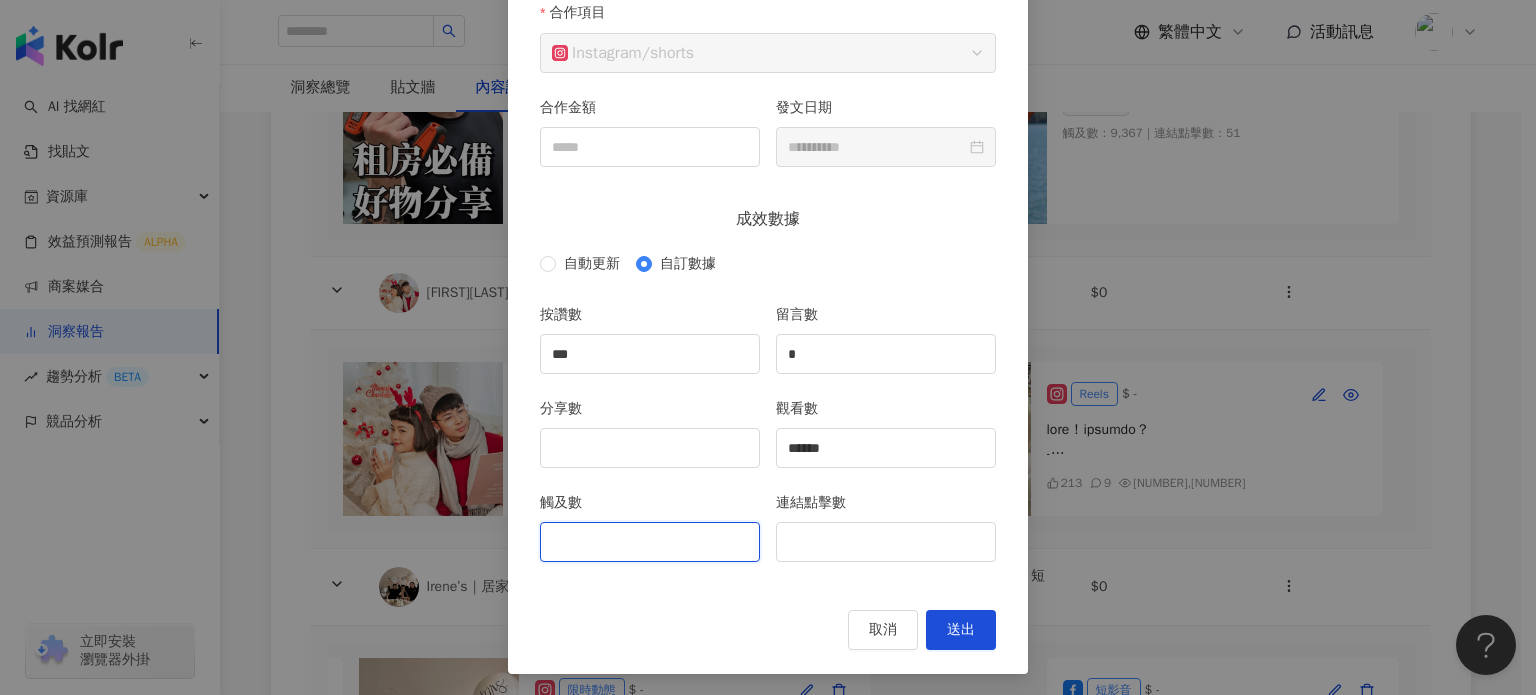 click on "觸及數" at bounding box center [650, 542] 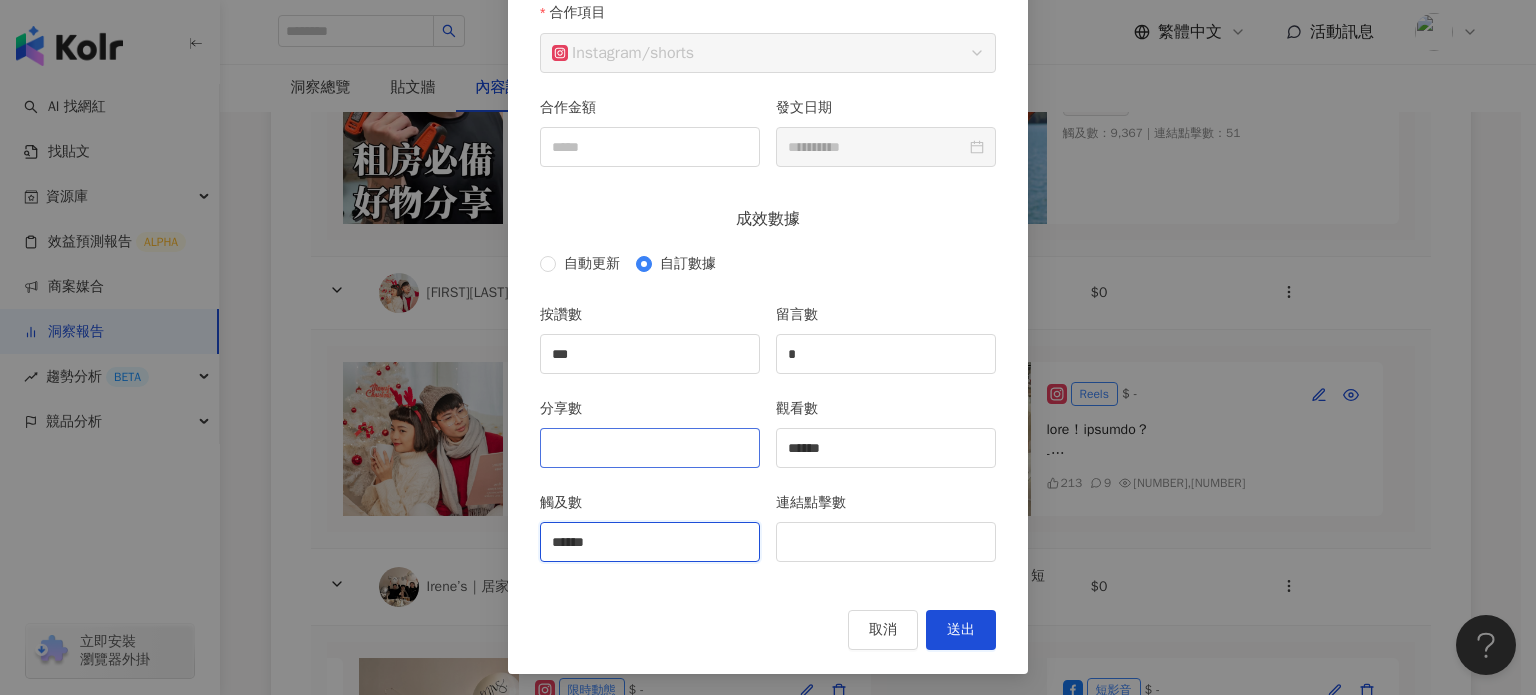 type on "******" 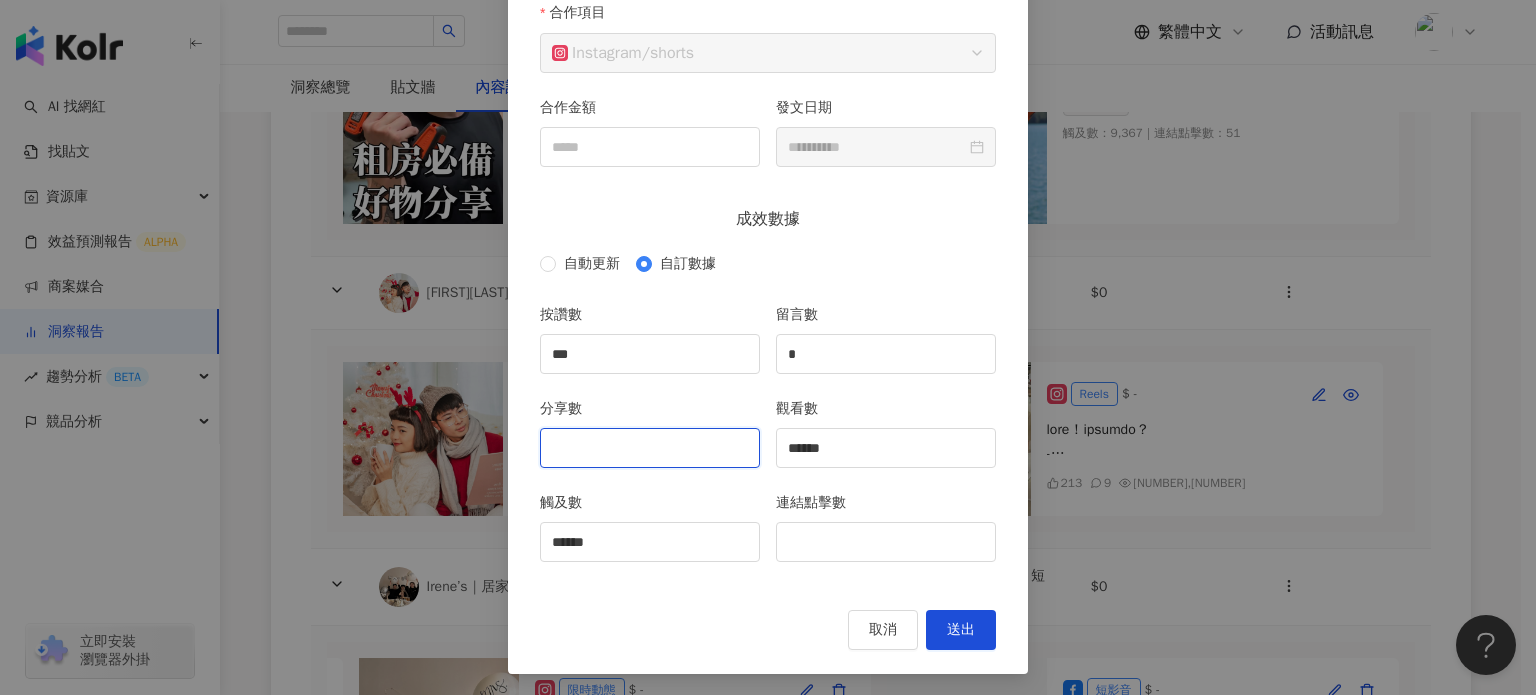 click on "分享數" at bounding box center (650, 448) 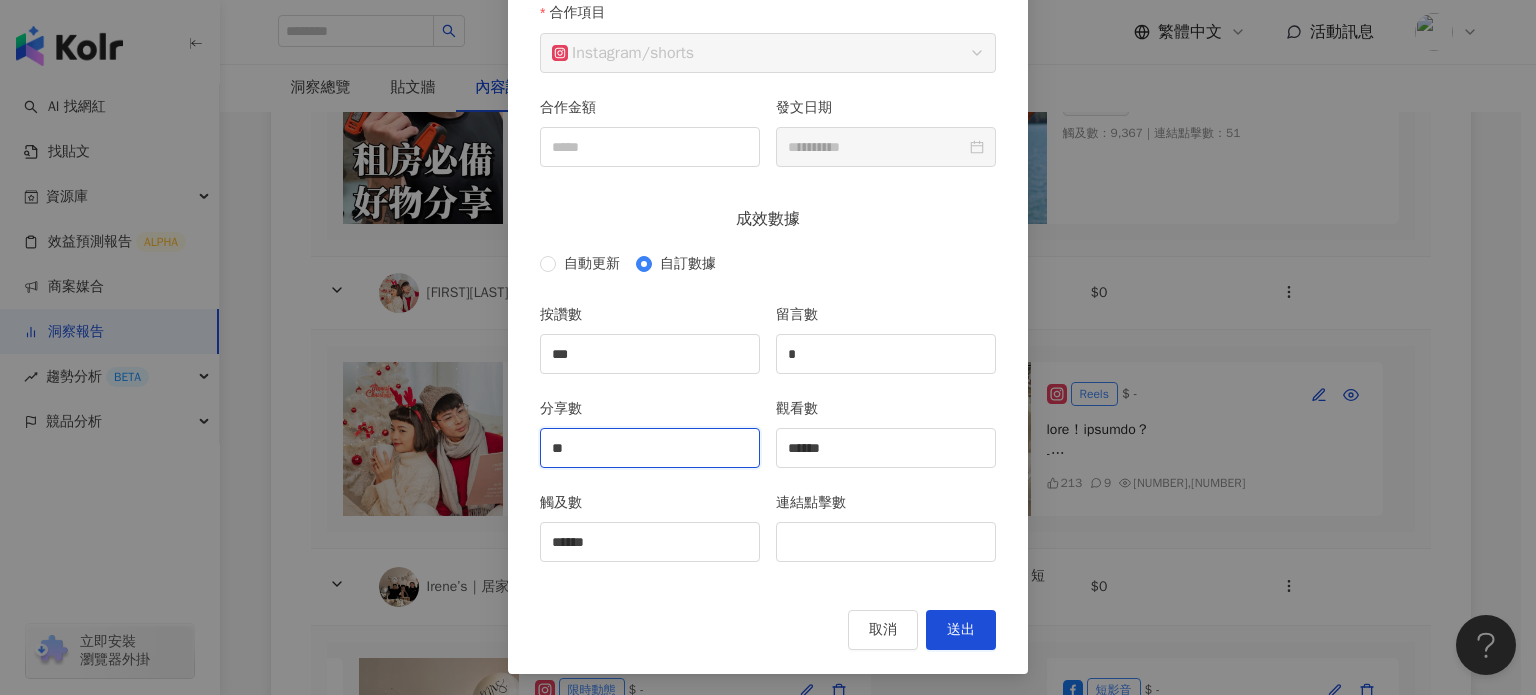 type on "**" 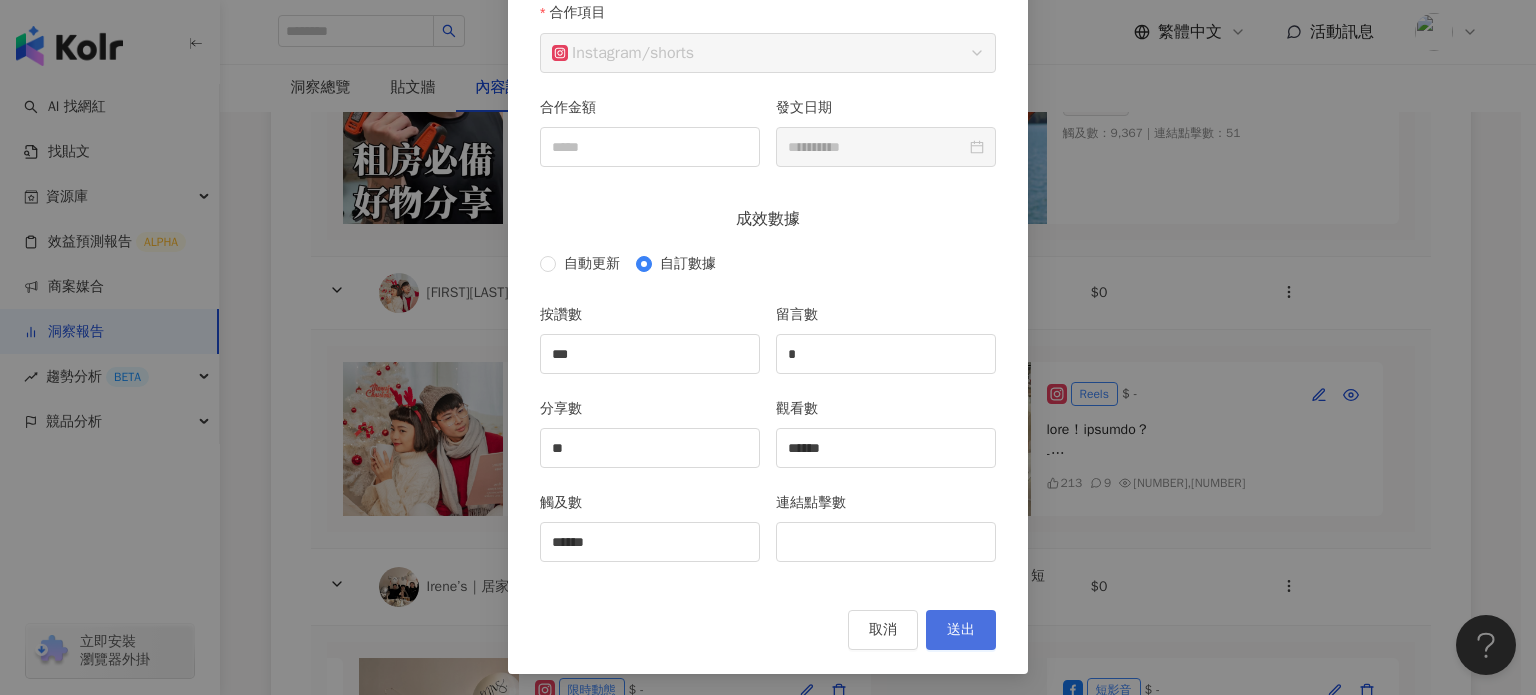 click on "送出" at bounding box center [961, 630] 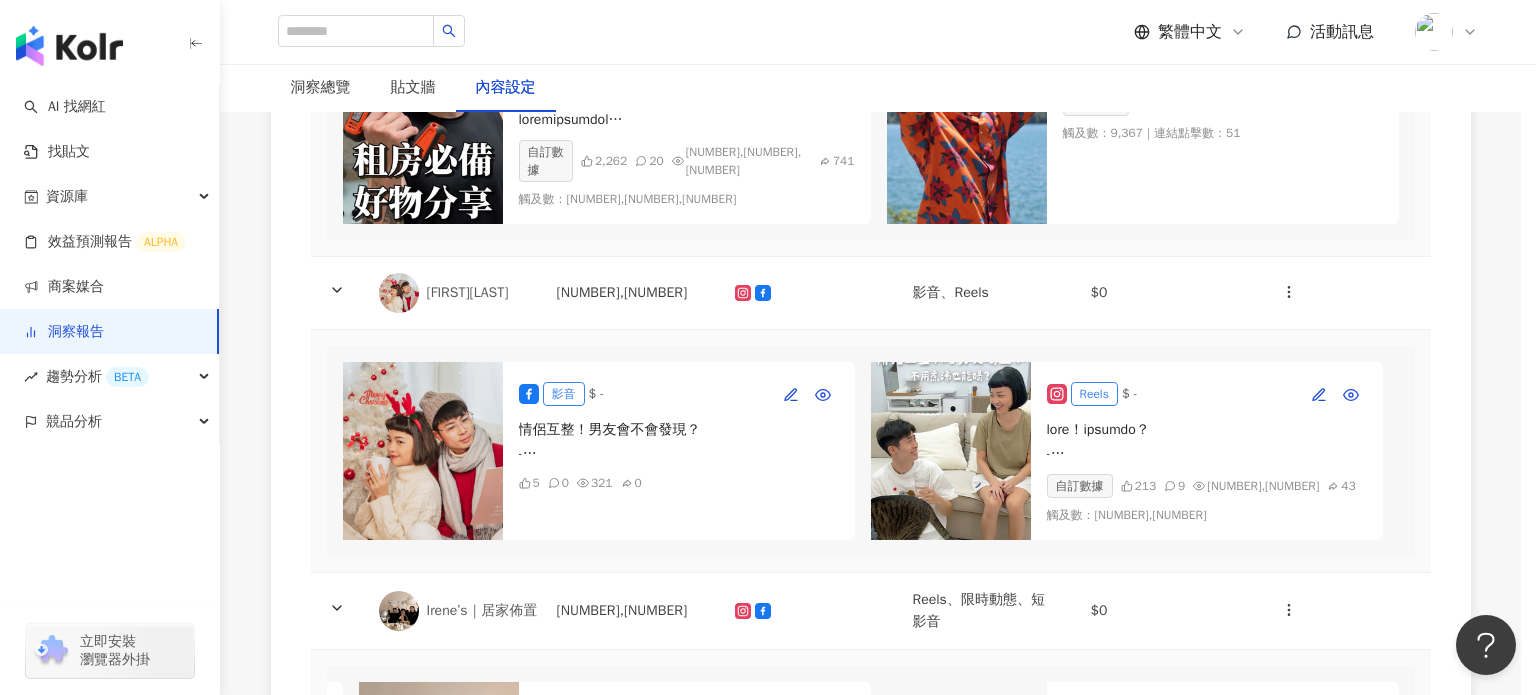 scroll, scrollTop: 0, scrollLeft: 0, axis: both 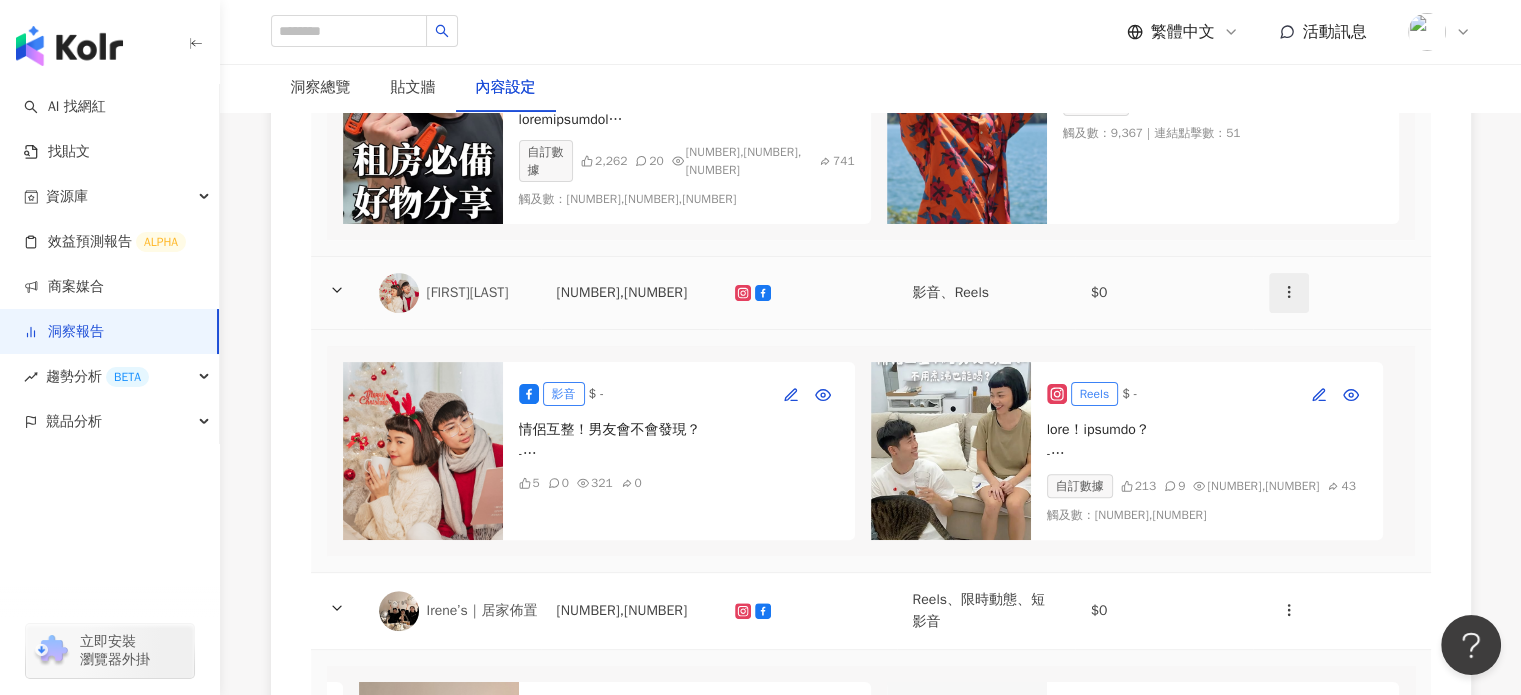 click 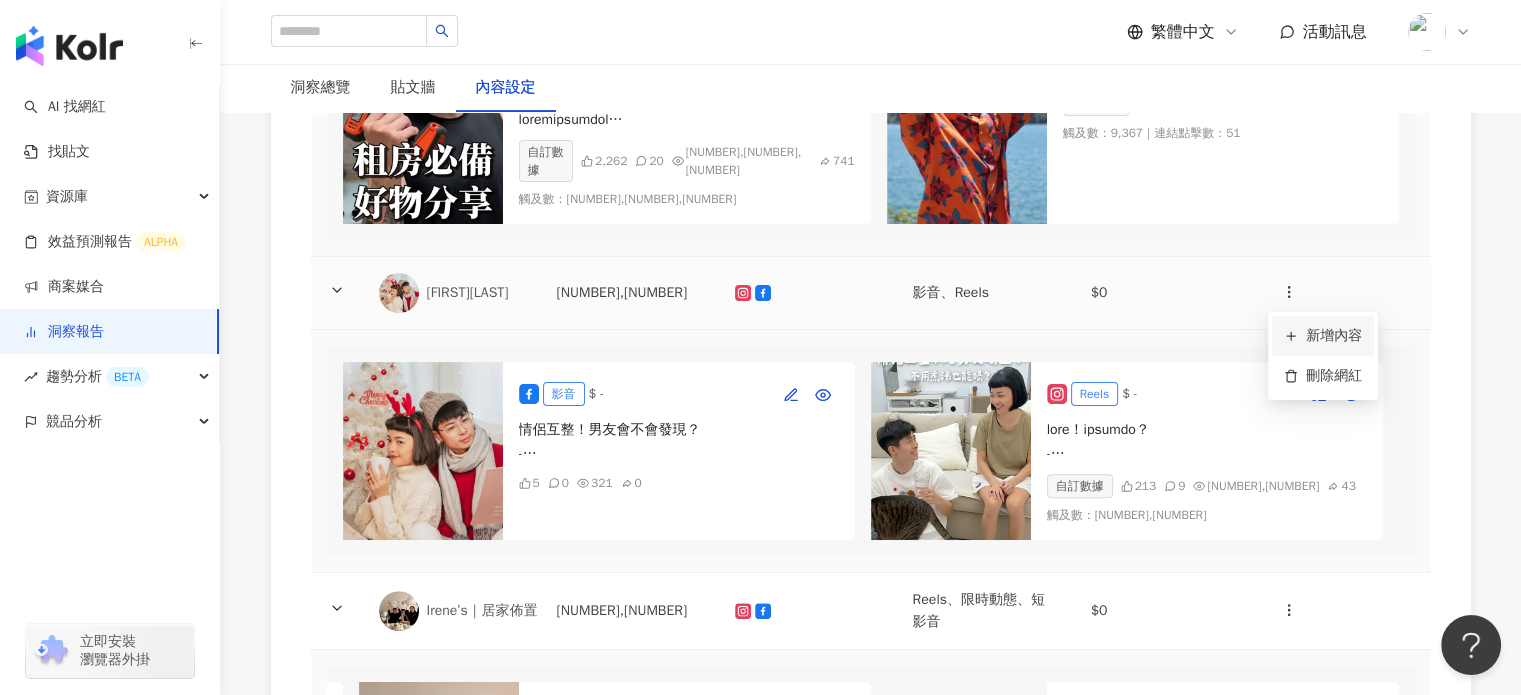 click on "新增內容" at bounding box center (1323, 336) 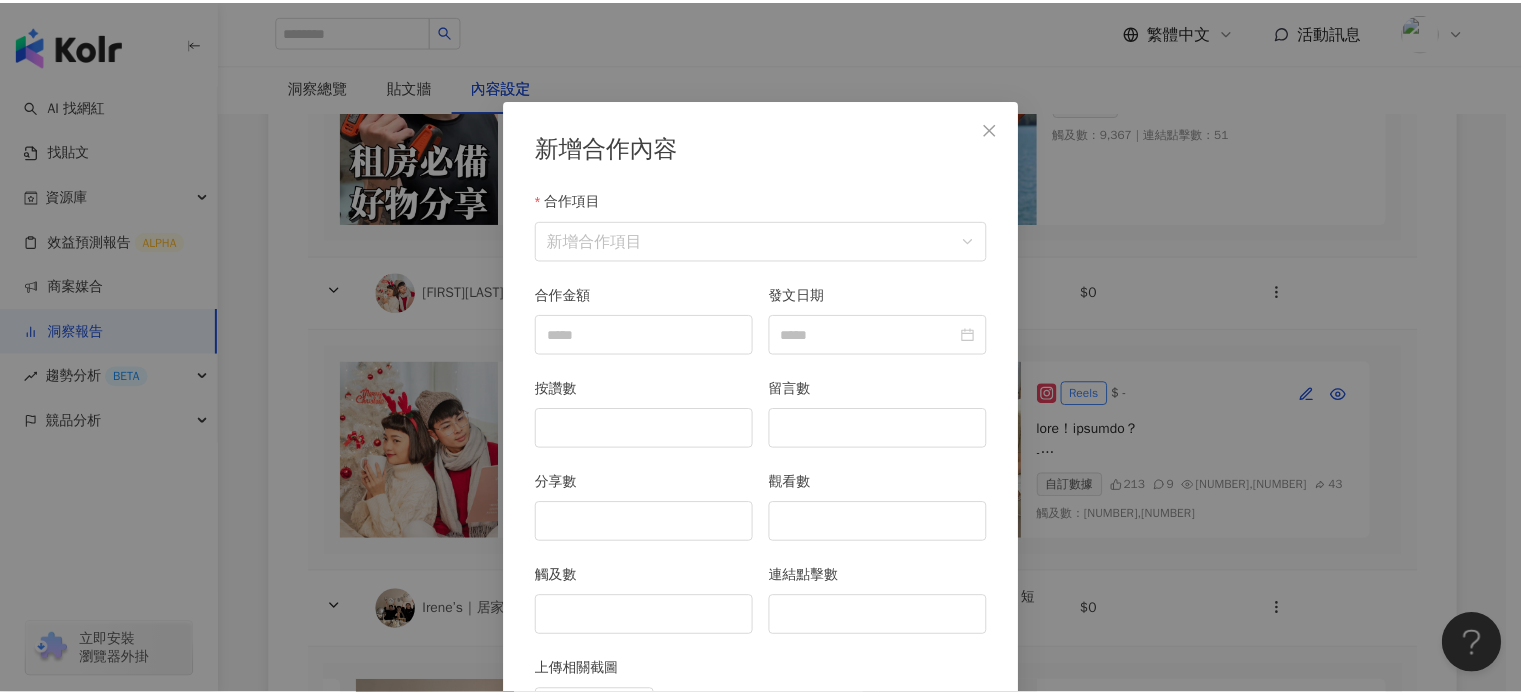 scroll, scrollTop: 100, scrollLeft: 0, axis: vertical 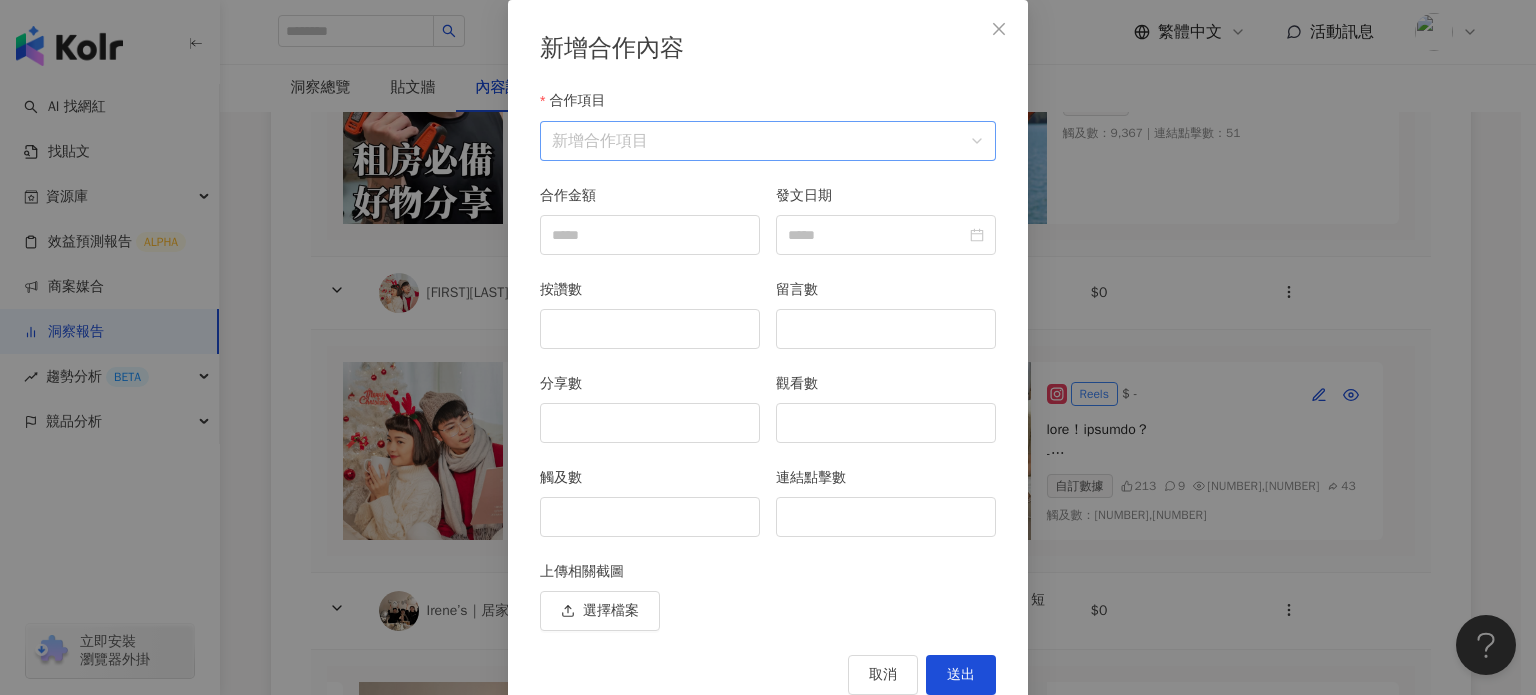 click on "合作項目" at bounding box center (768, 141) 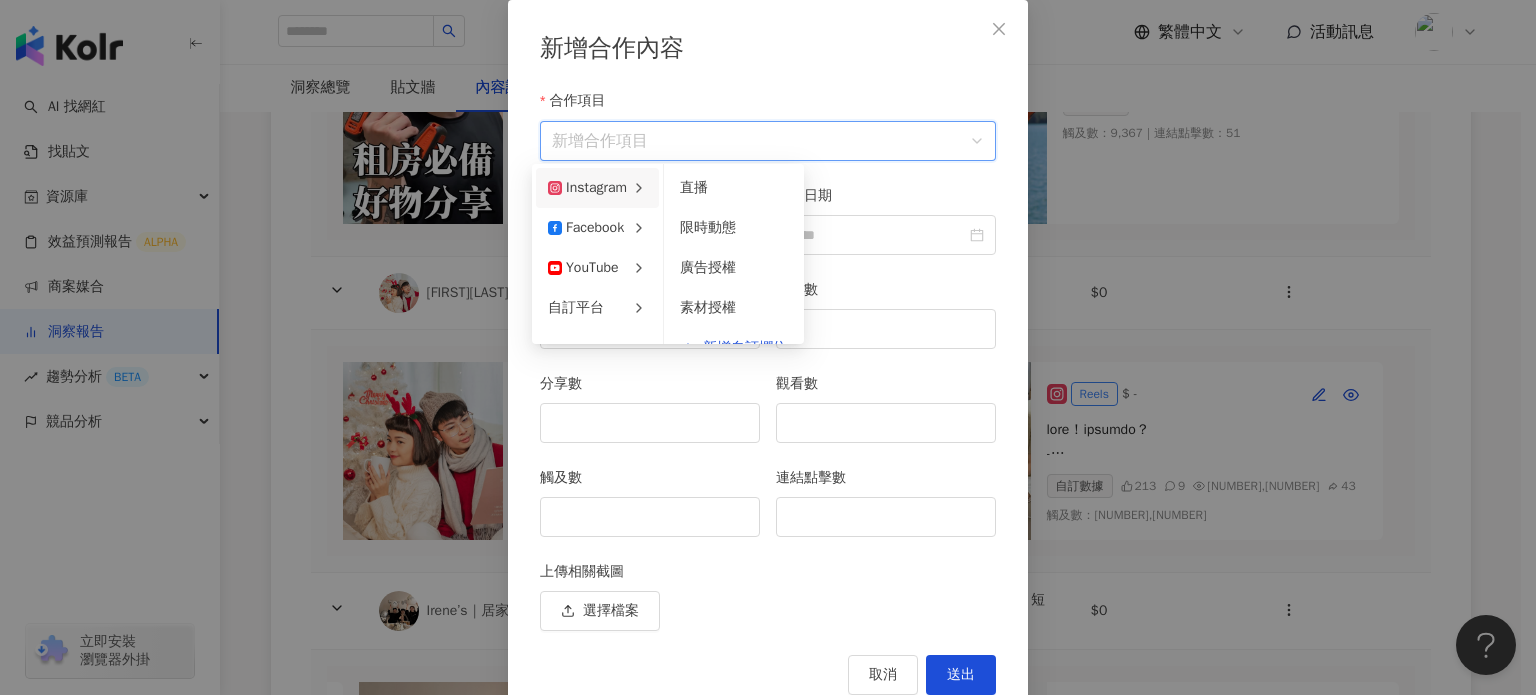 click on "Instagram" at bounding box center [587, 188] 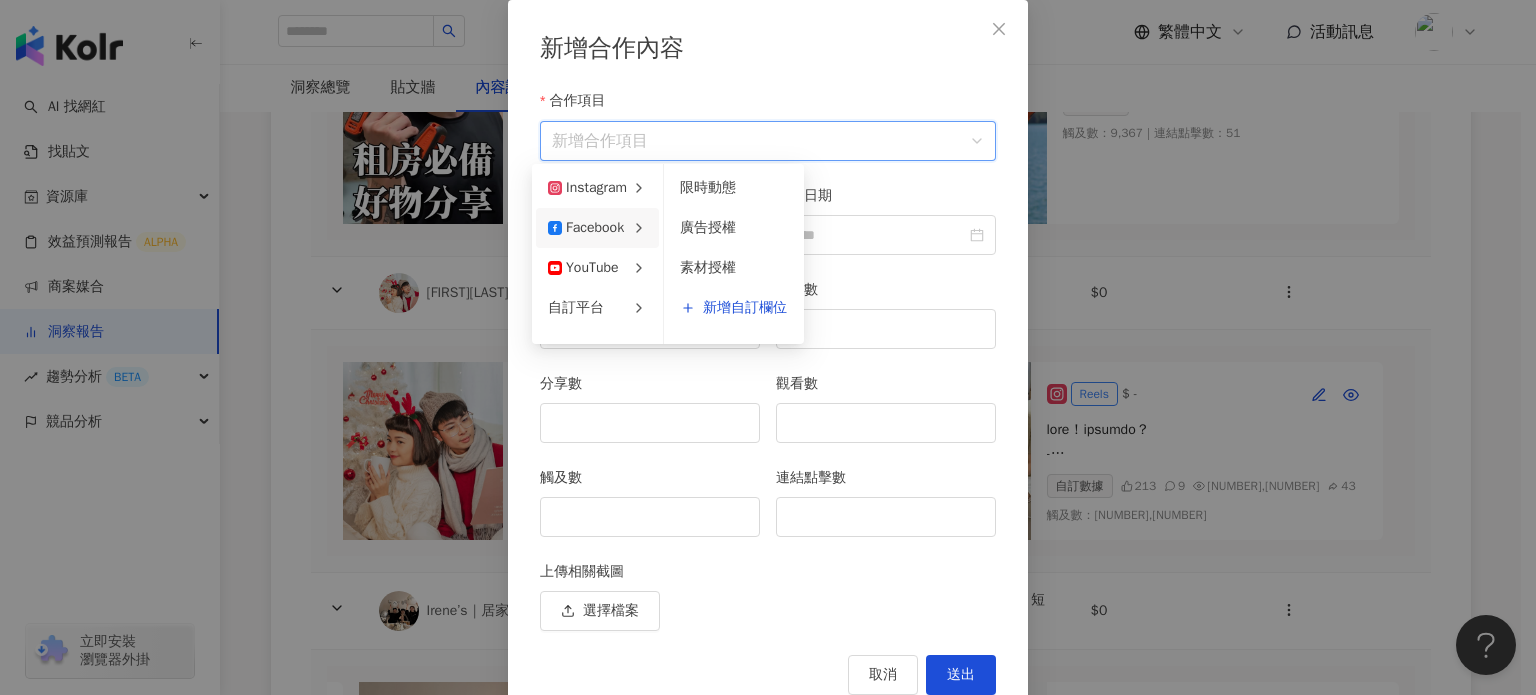 click on "Facebook" at bounding box center [597, 228] 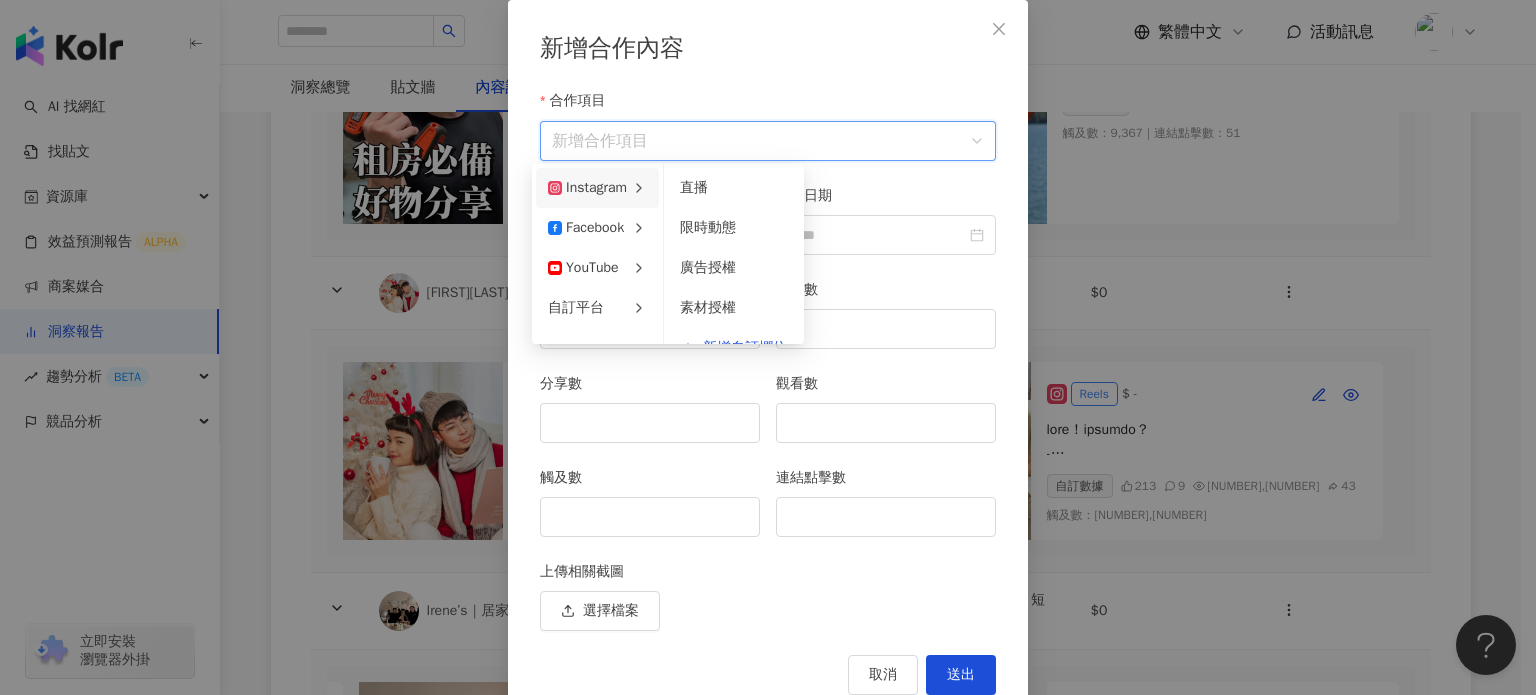 click on "Instagram" at bounding box center [587, 188] 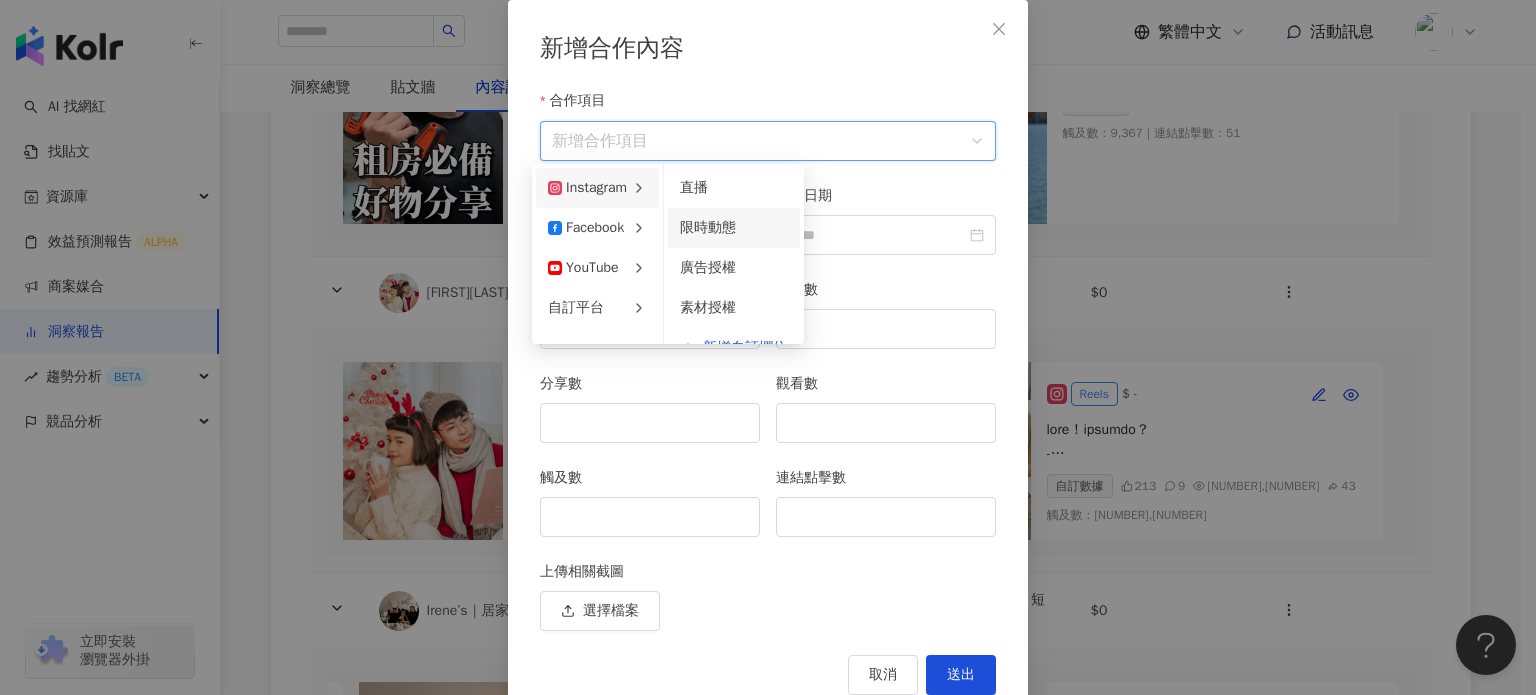 click on "限時動態" at bounding box center (734, 228) 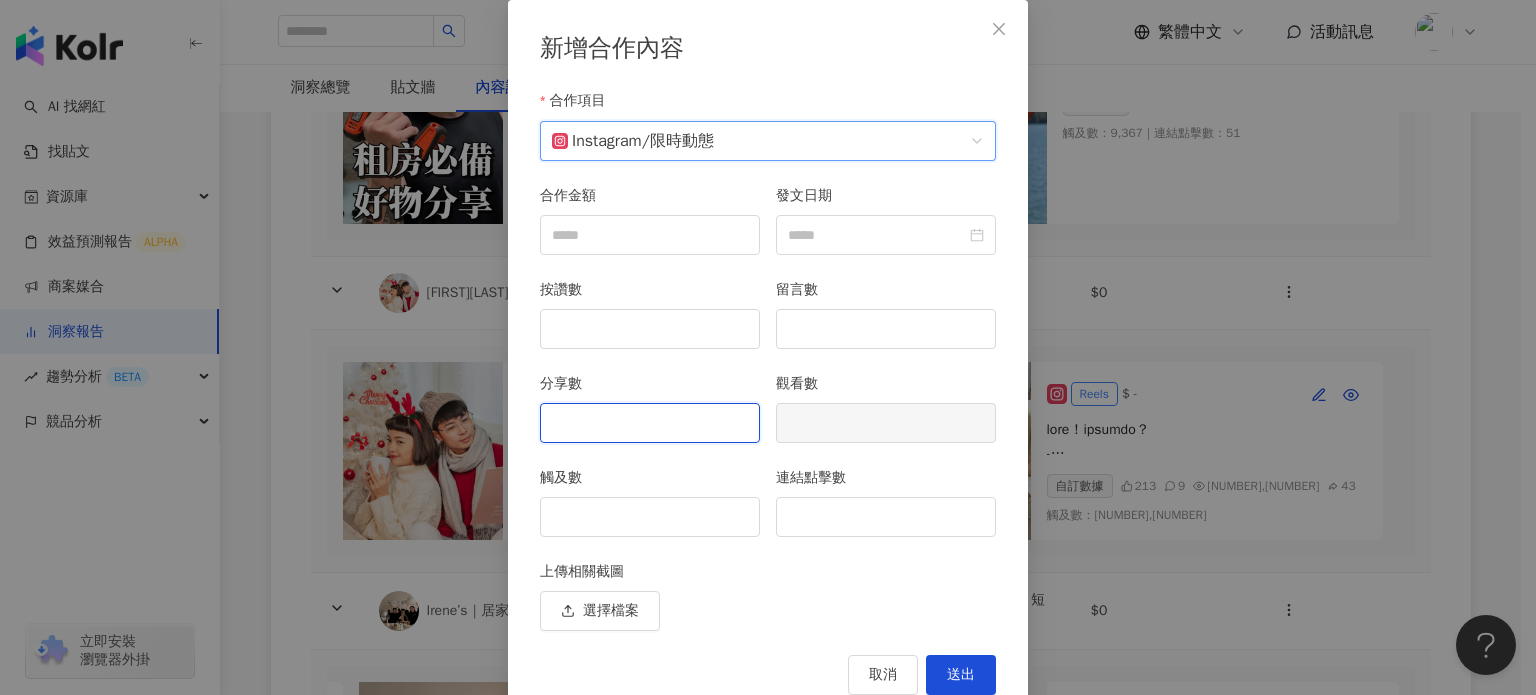 click on "分享數" at bounding box center (650, 423) 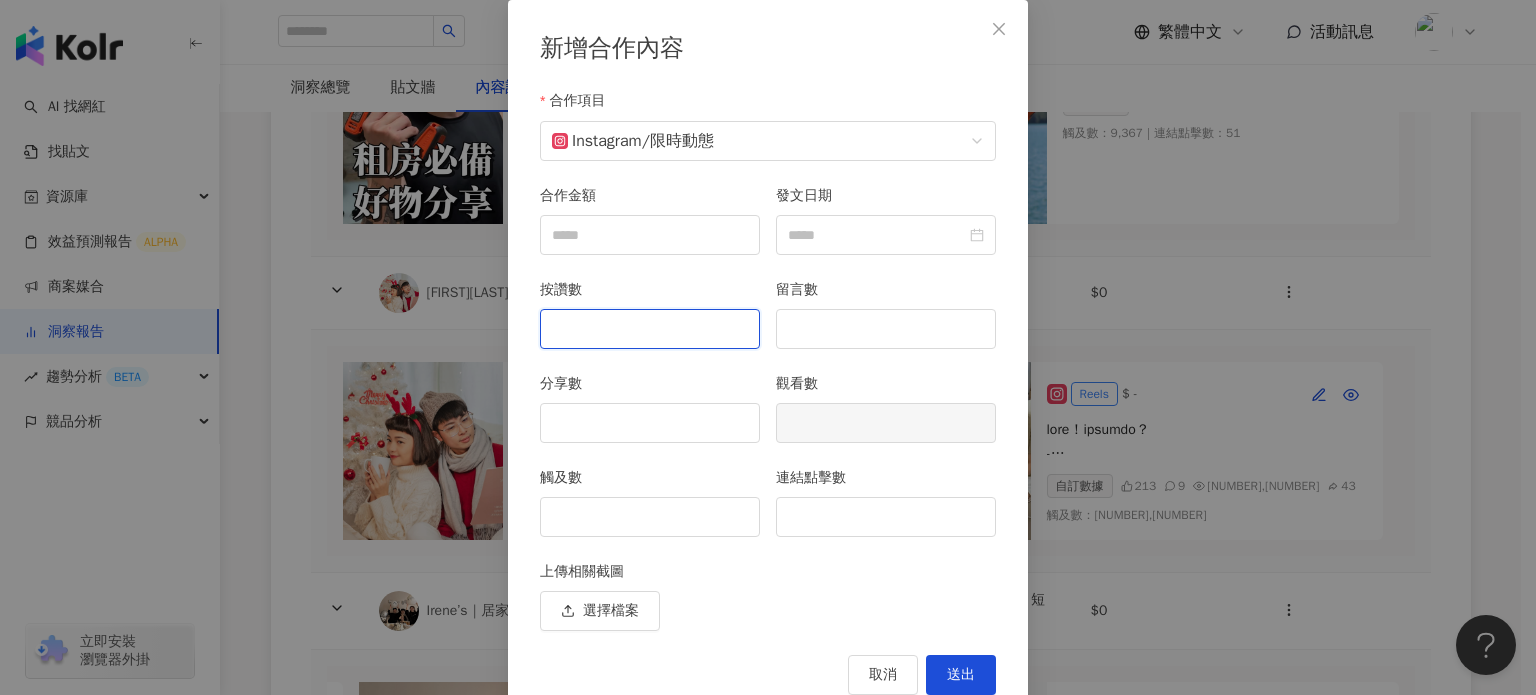click on "按讚數" at bounding box center [650, 329] 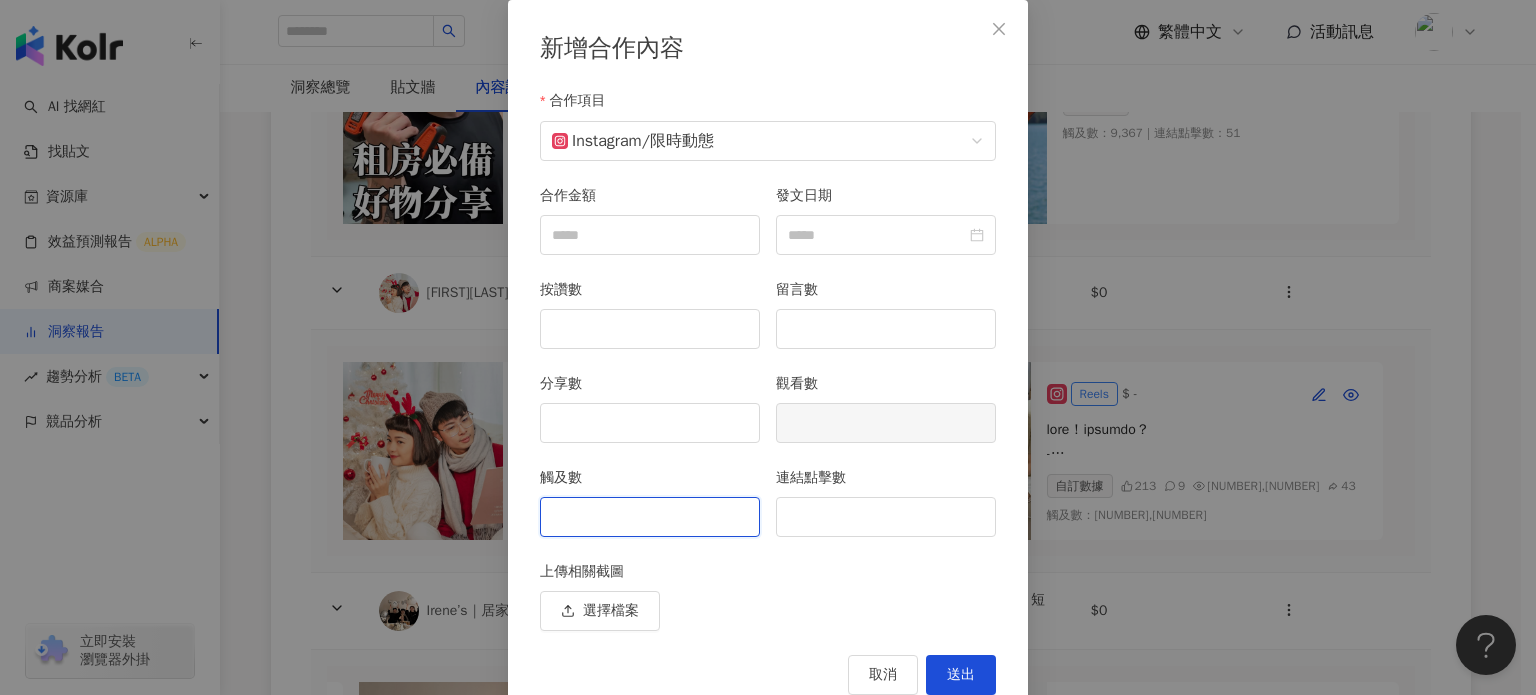 click on "觸及數" at bounding box center (650, 517) 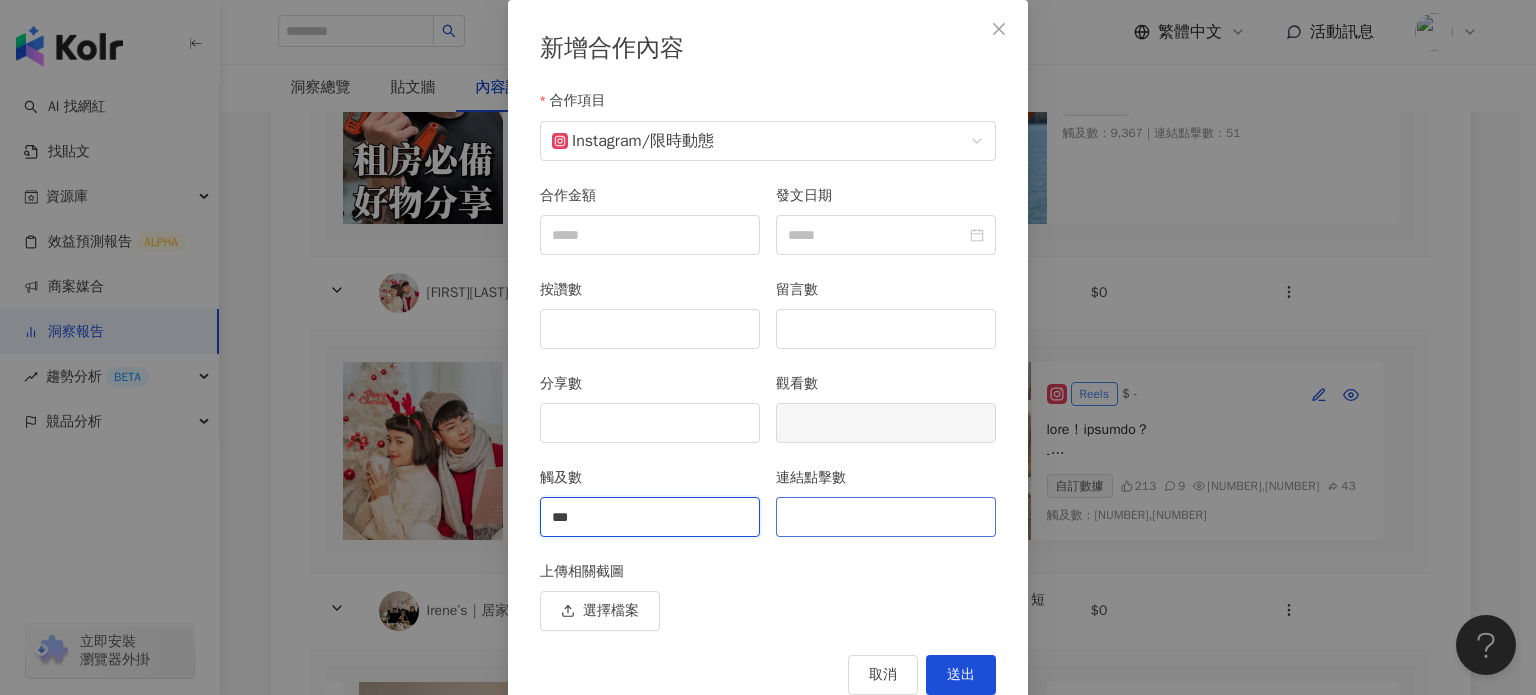 type on "***" 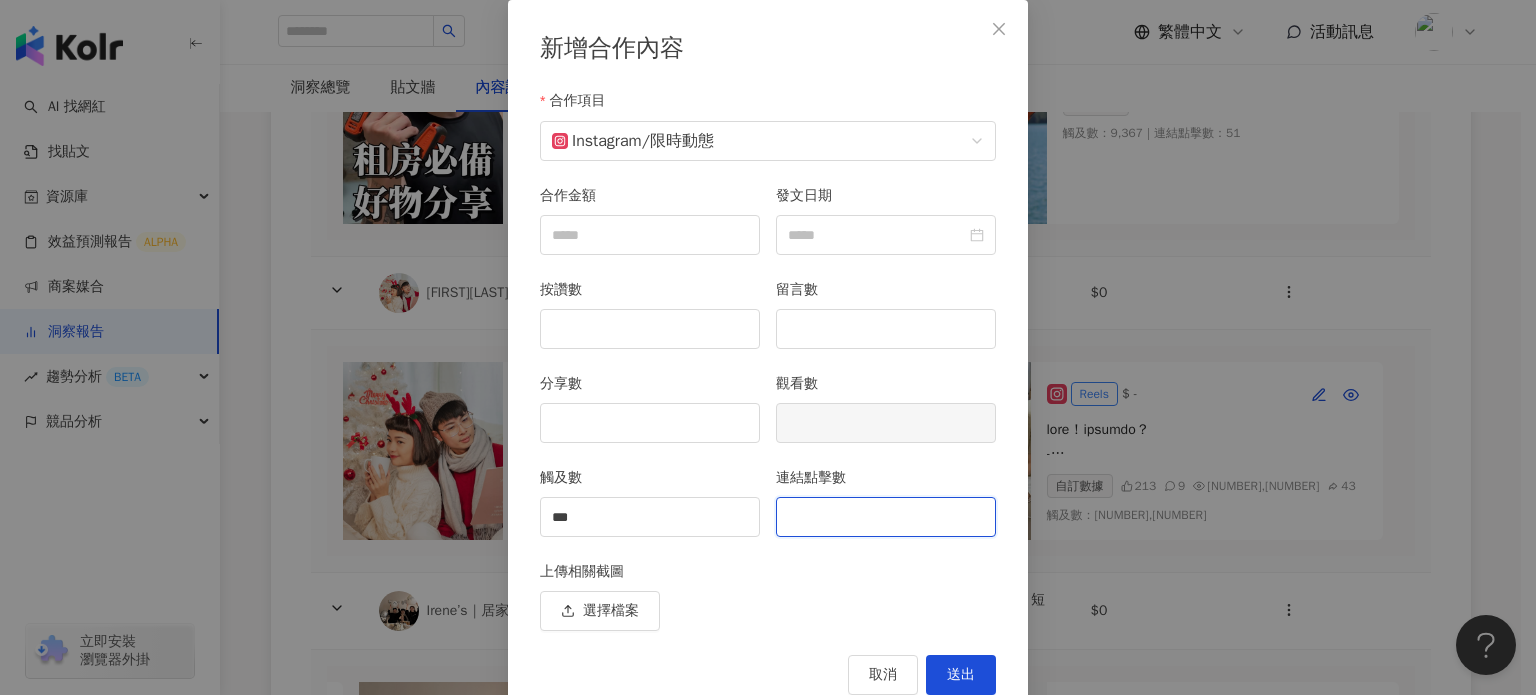 click on "連結點擊數" at bounding box center (886, 517) 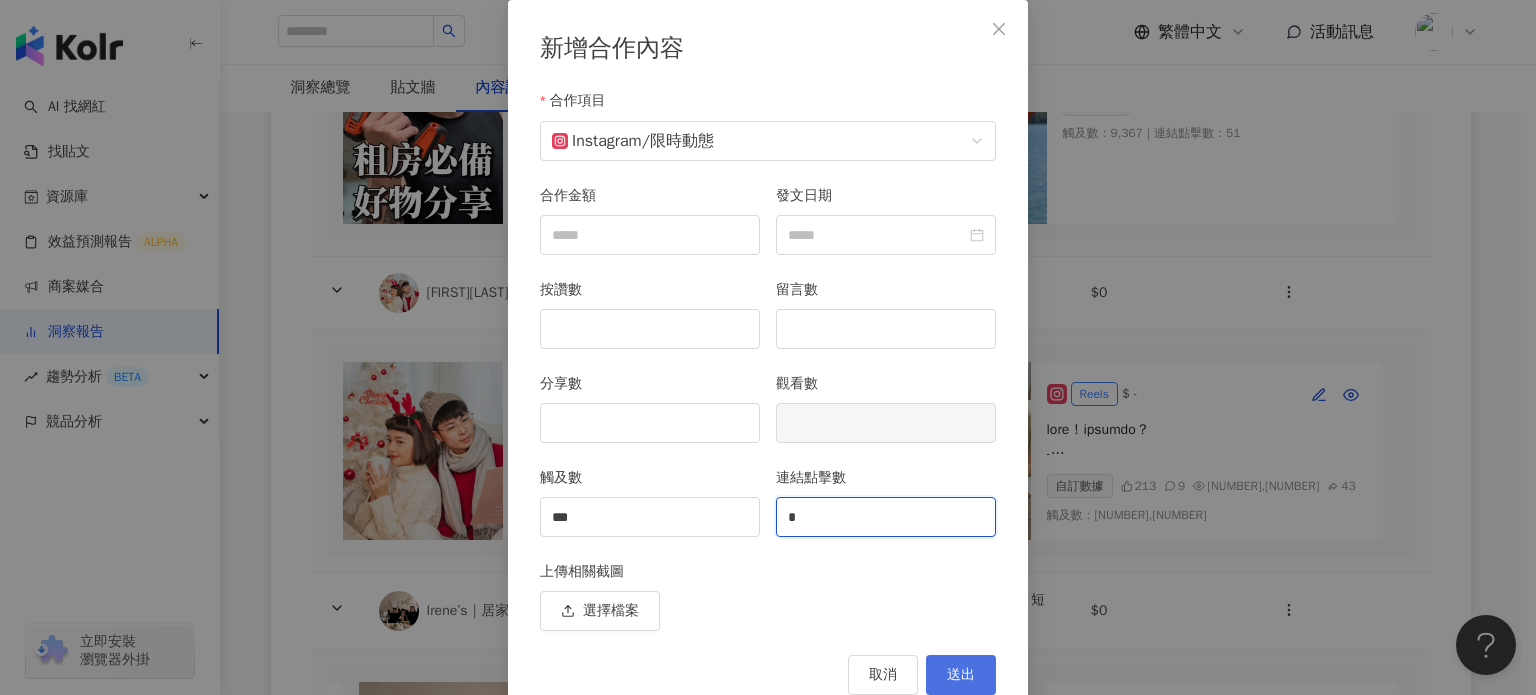 type on "*" 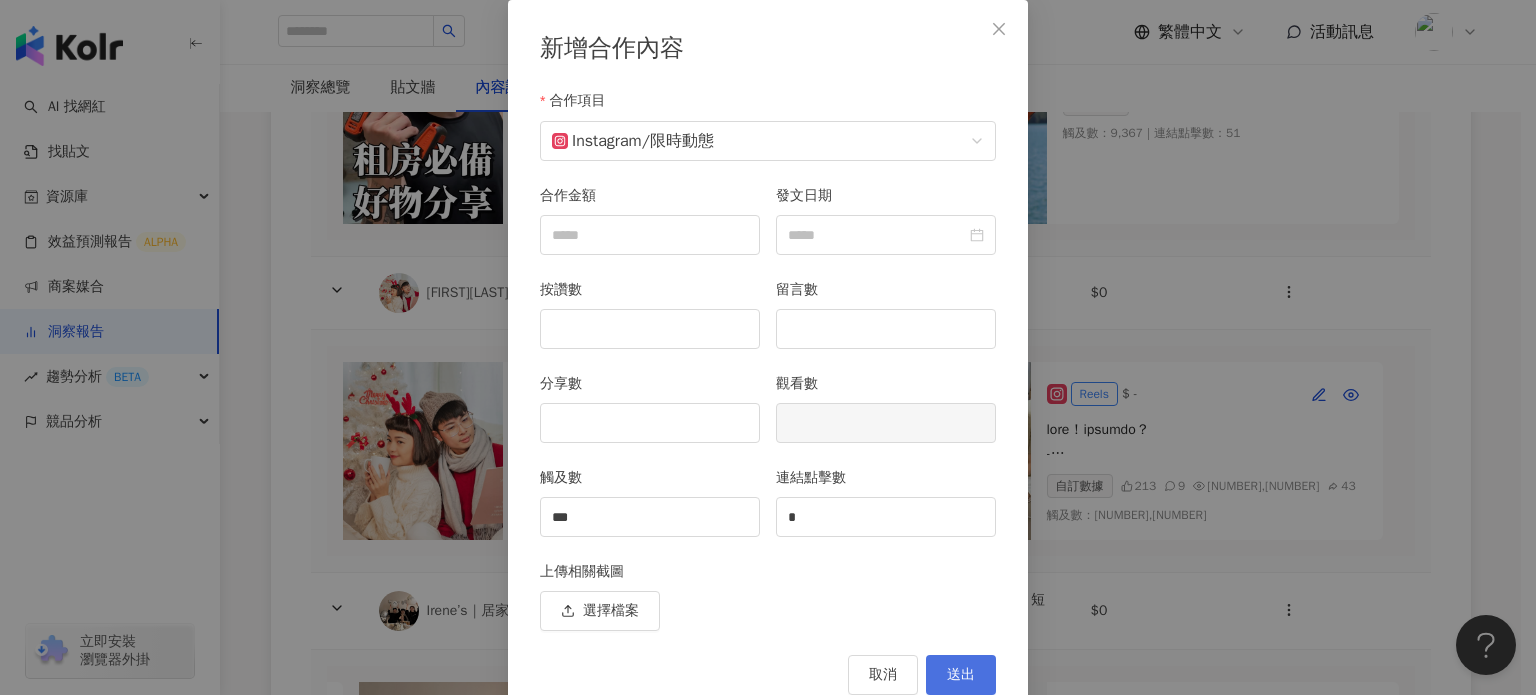 click on "送出" at bounding box center (961, 675) 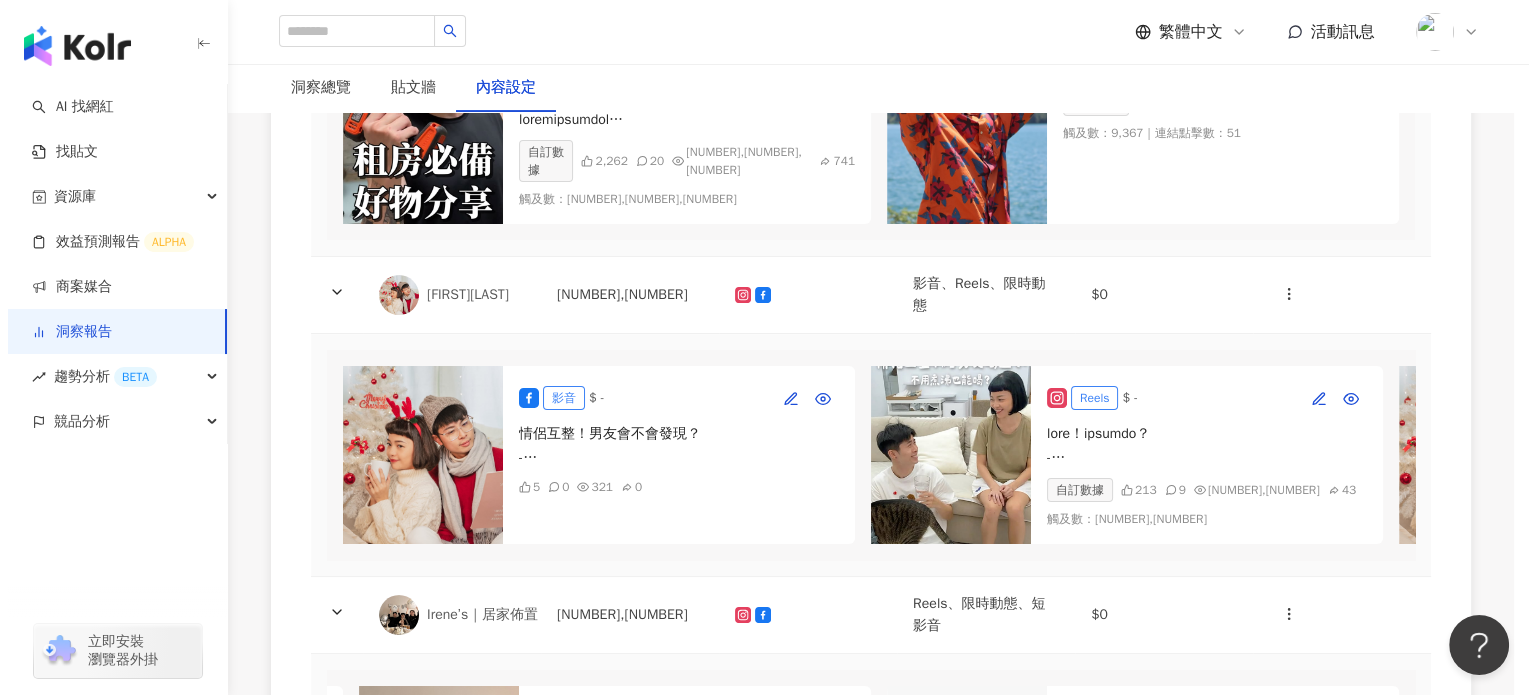 scroll, scrollTop: 0, scrollLeft: 0, axis: both 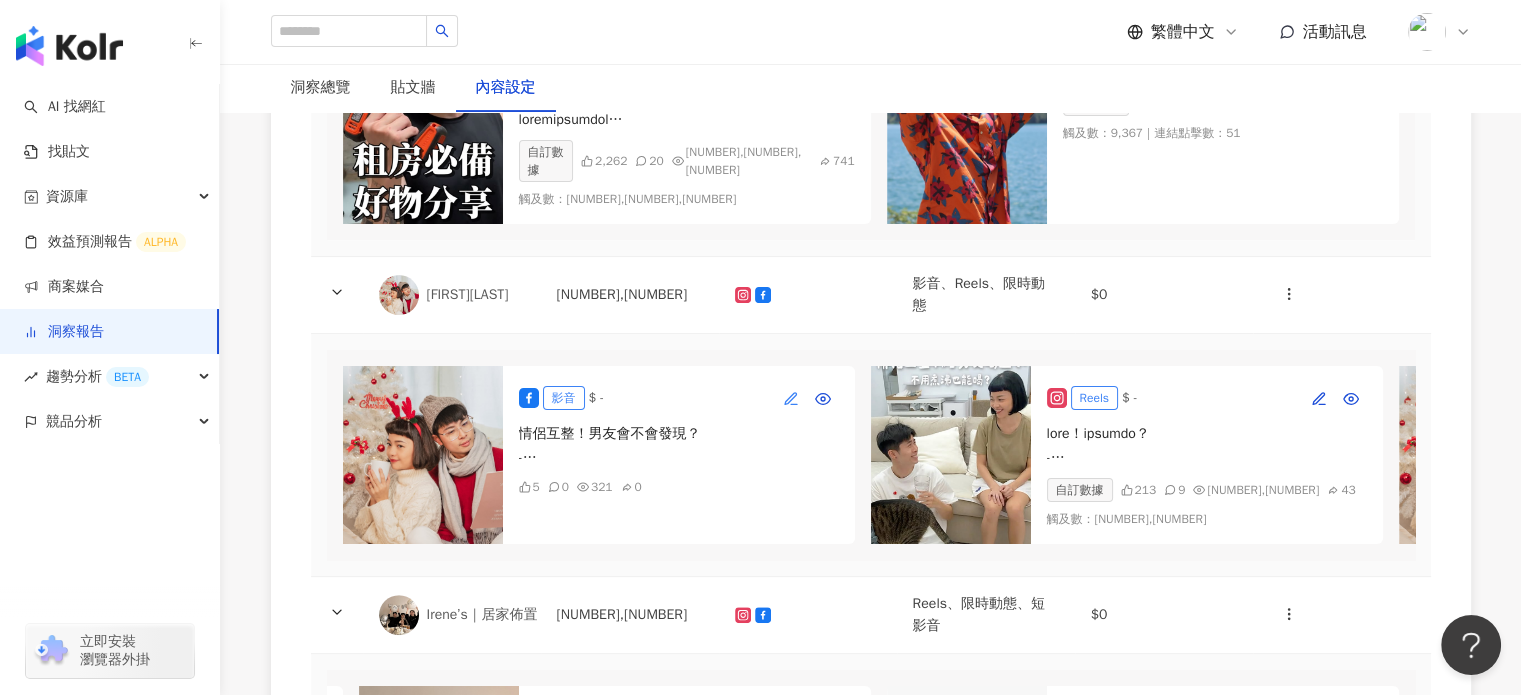 click 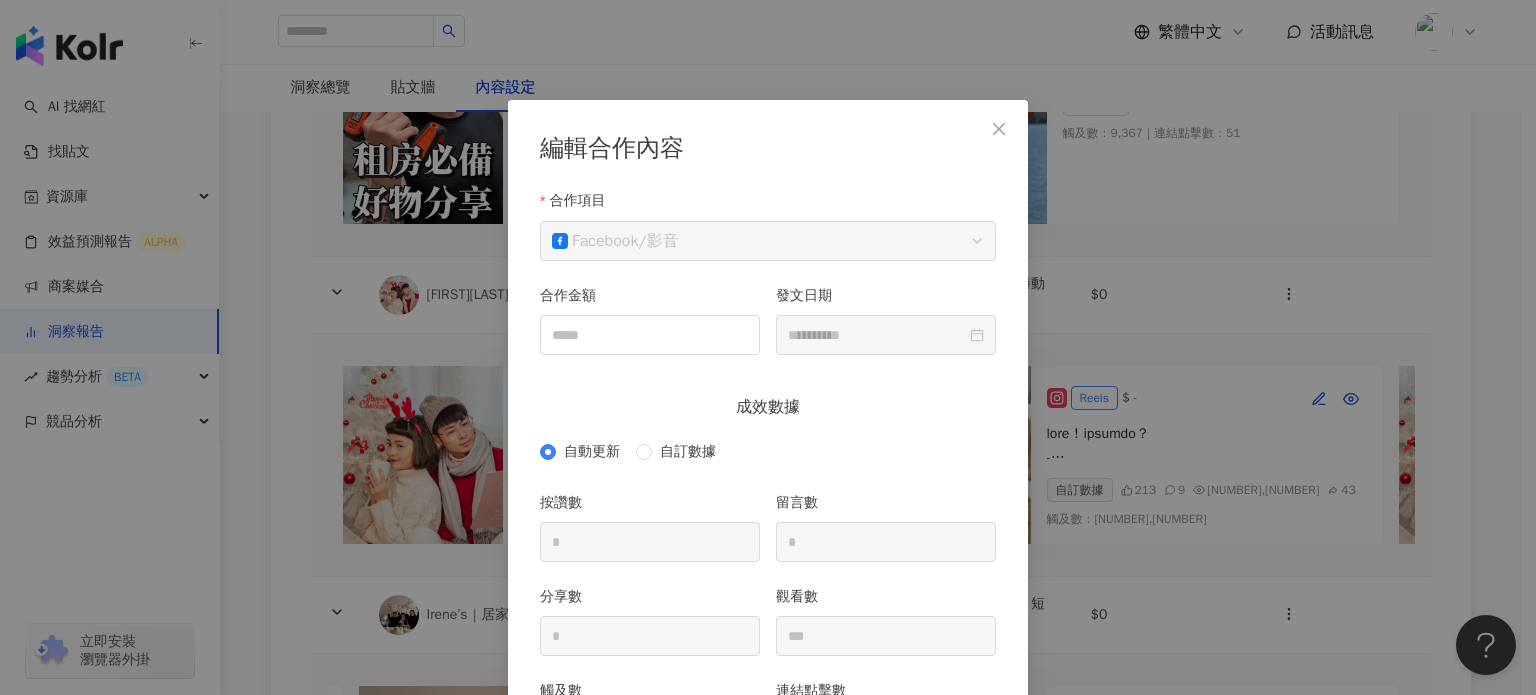 scroll, scrollTop: 100, scrollLeft: 0, axis: vertical 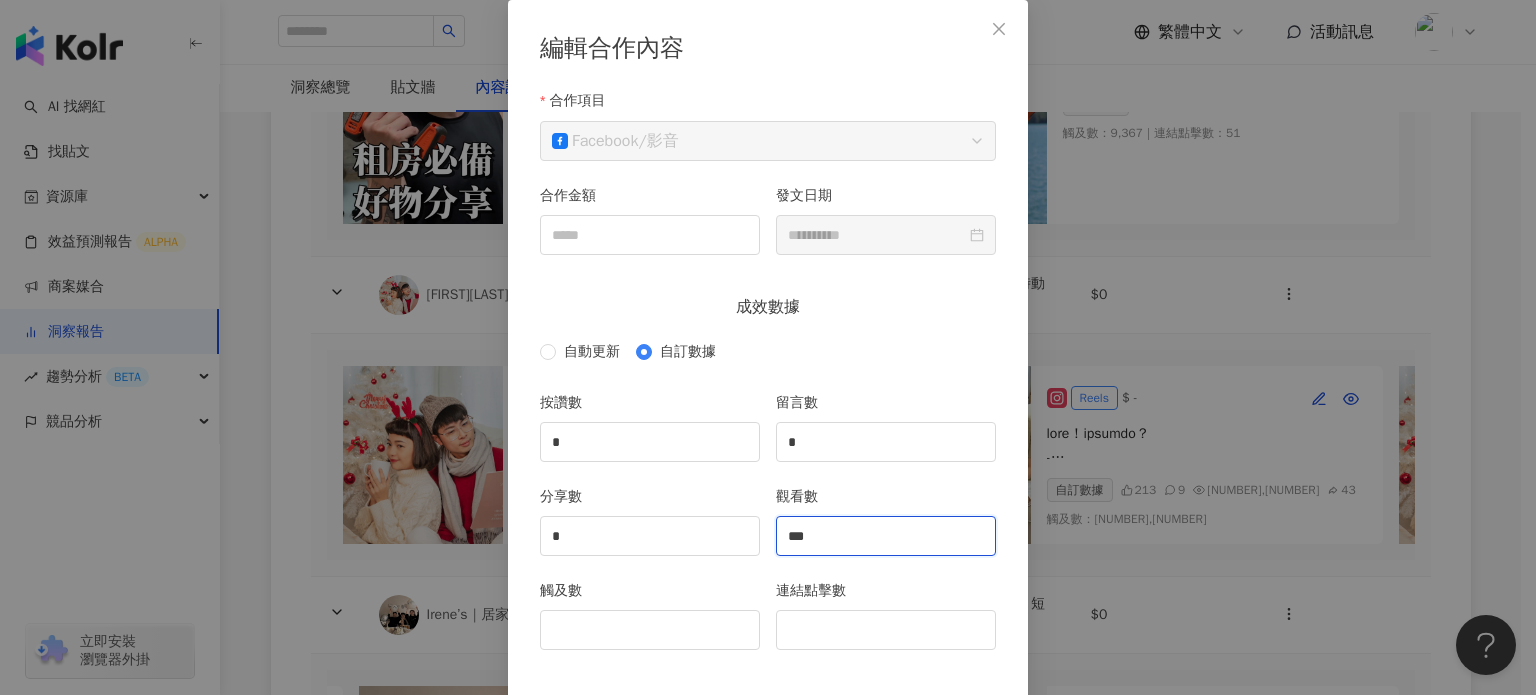 drag, startPoint x: 760, startPoint y: 519, endPoint x: 675, endPoint y: 493, distance: 88.88757 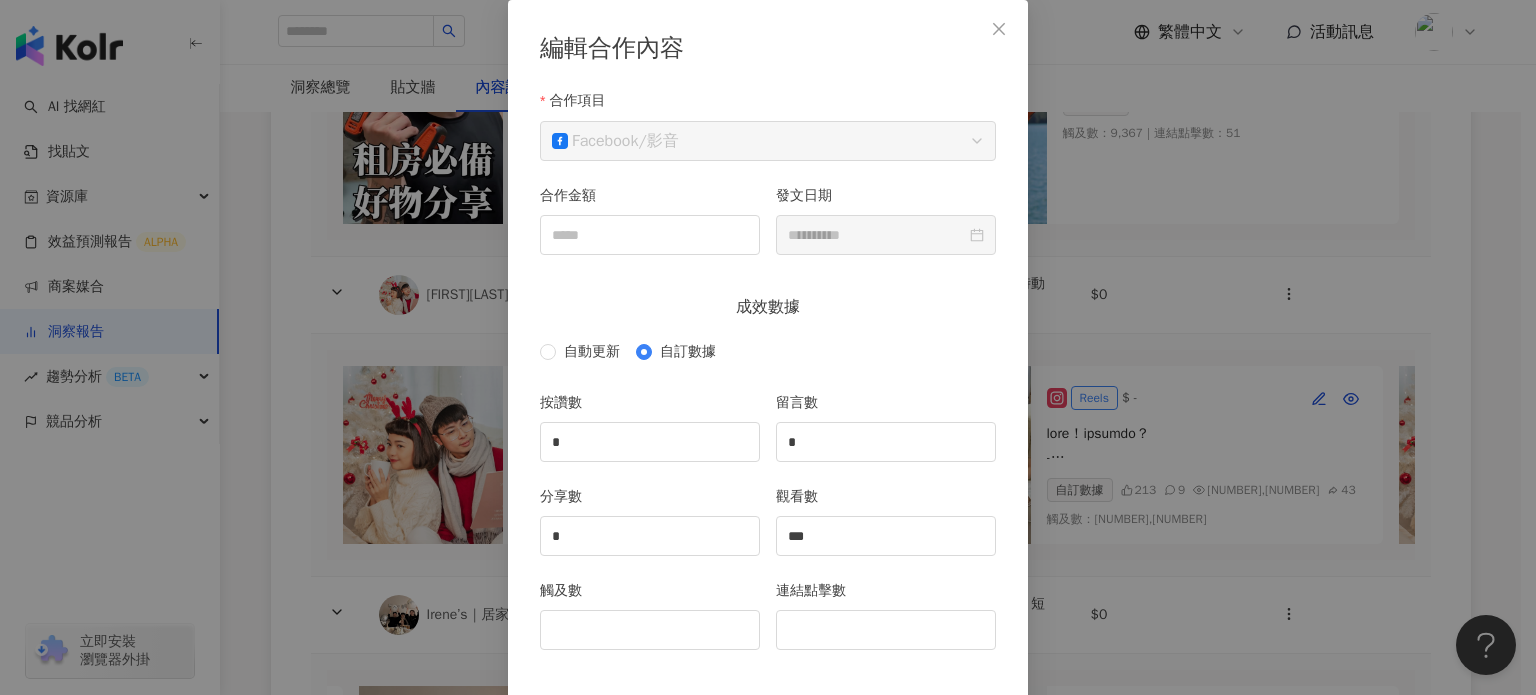 click on "分享數 *" at bounding box center (650, 533) 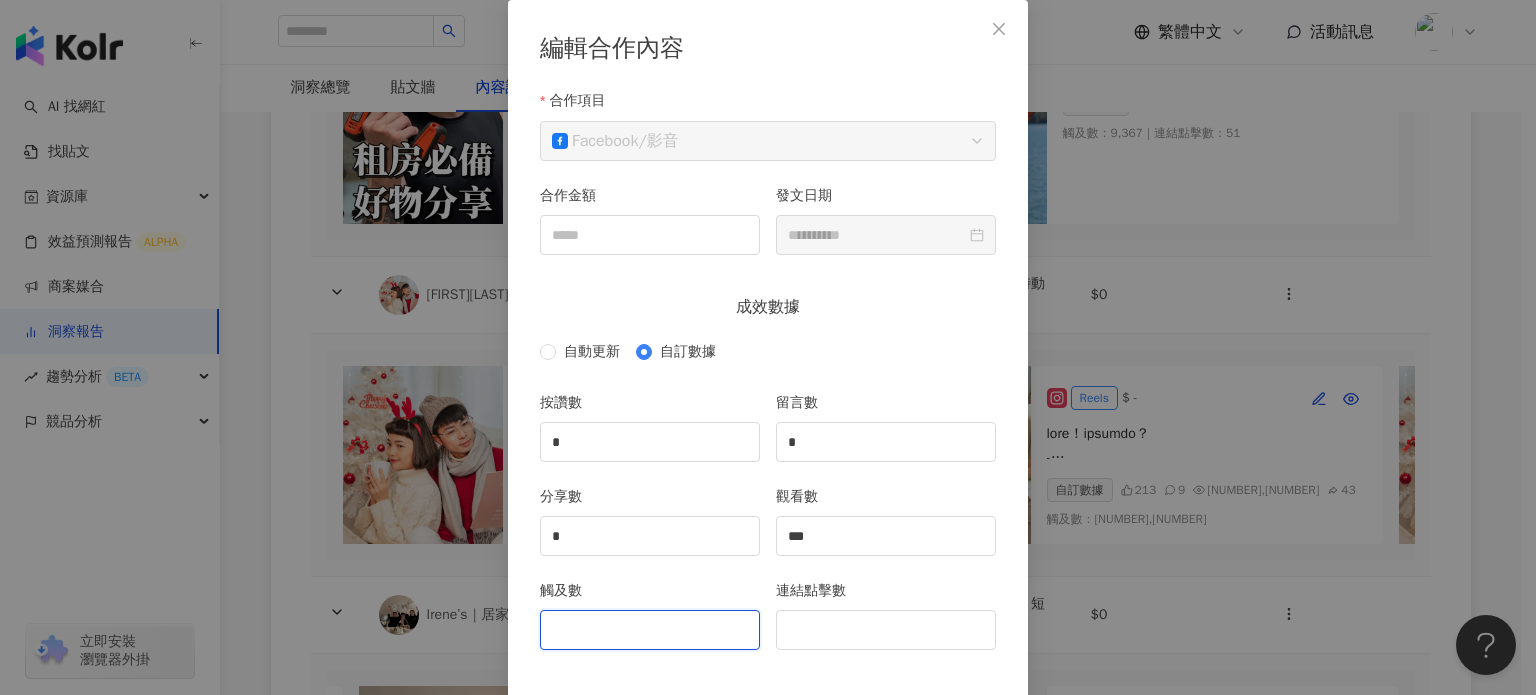 click on "觸及數" at bounding box center [650, 630] 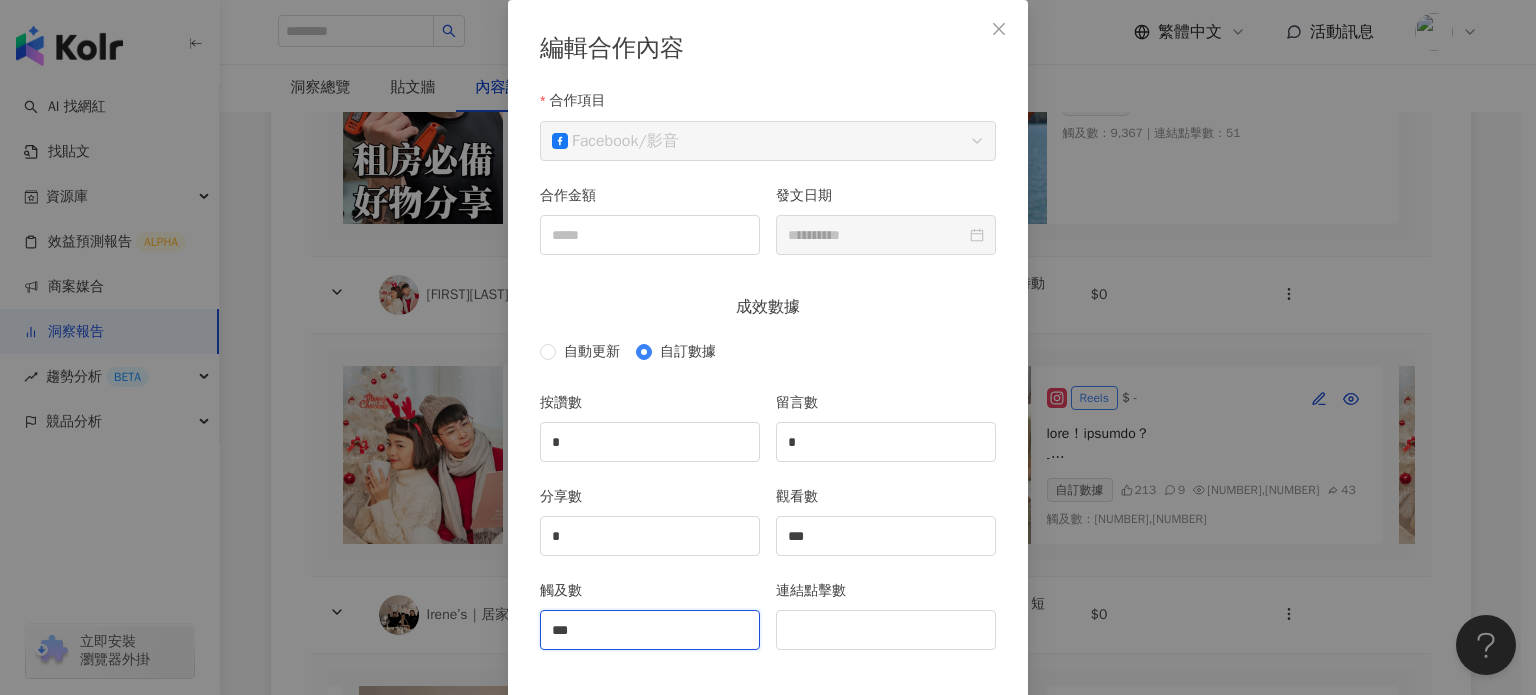type on "***" 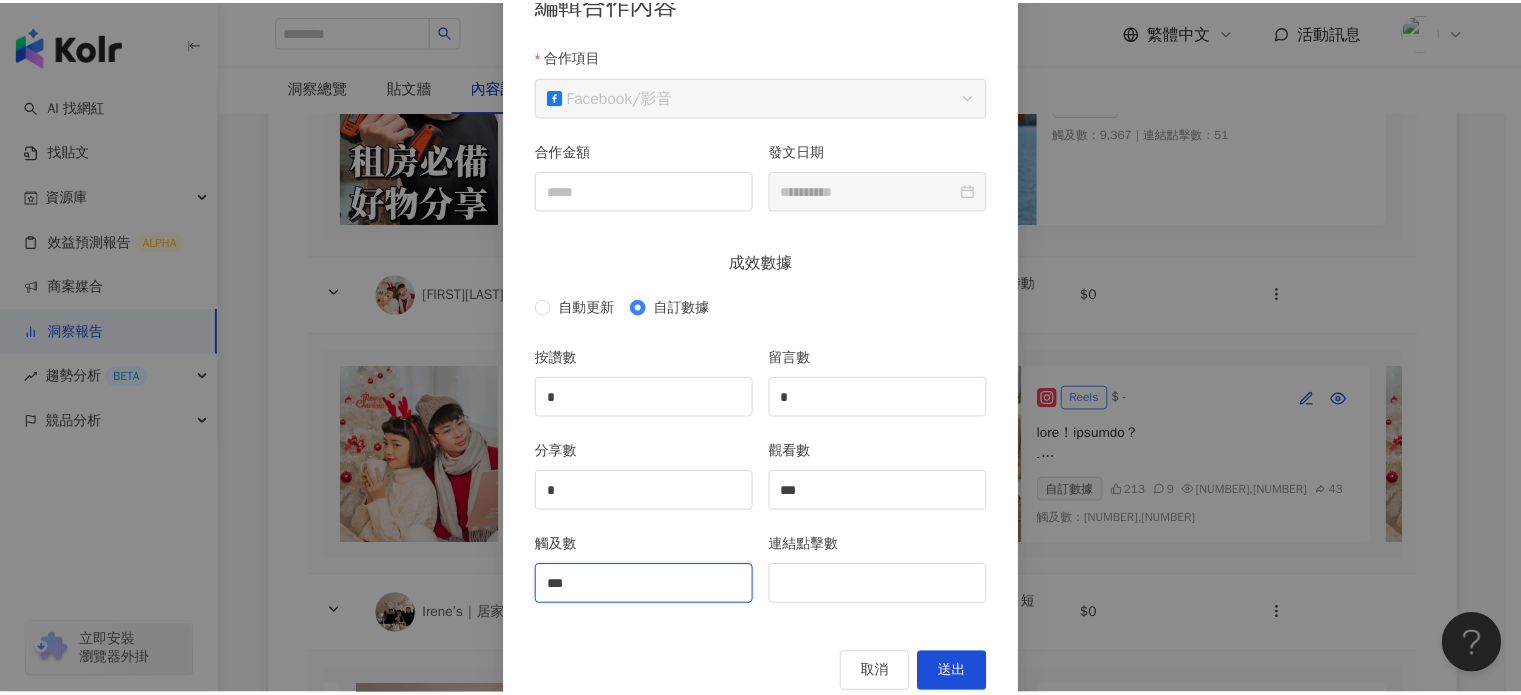 scroll, scrollTop: 188, scrollLeft: 0, axis: vertical 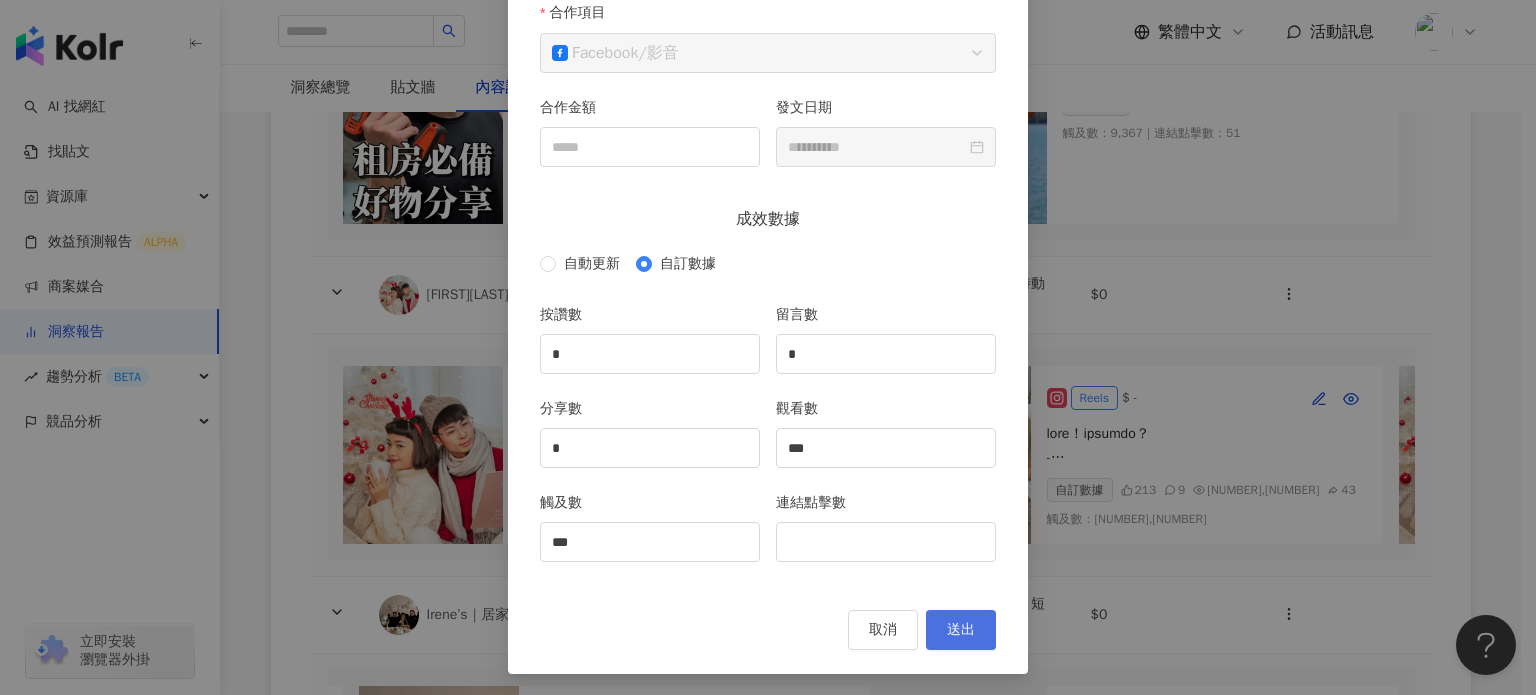 click on "送出" at bounding box center [961, 630] 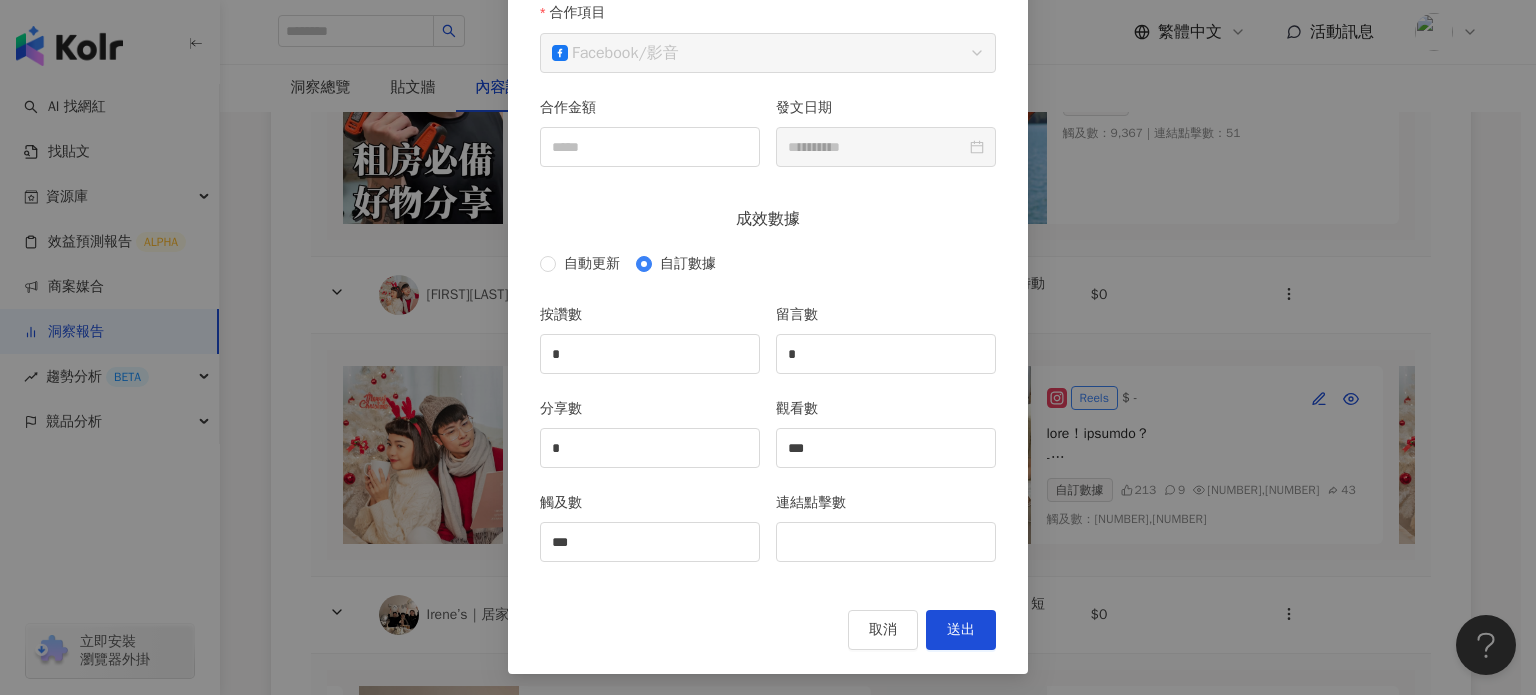 click on "送出" at bounding box center [961, 630] 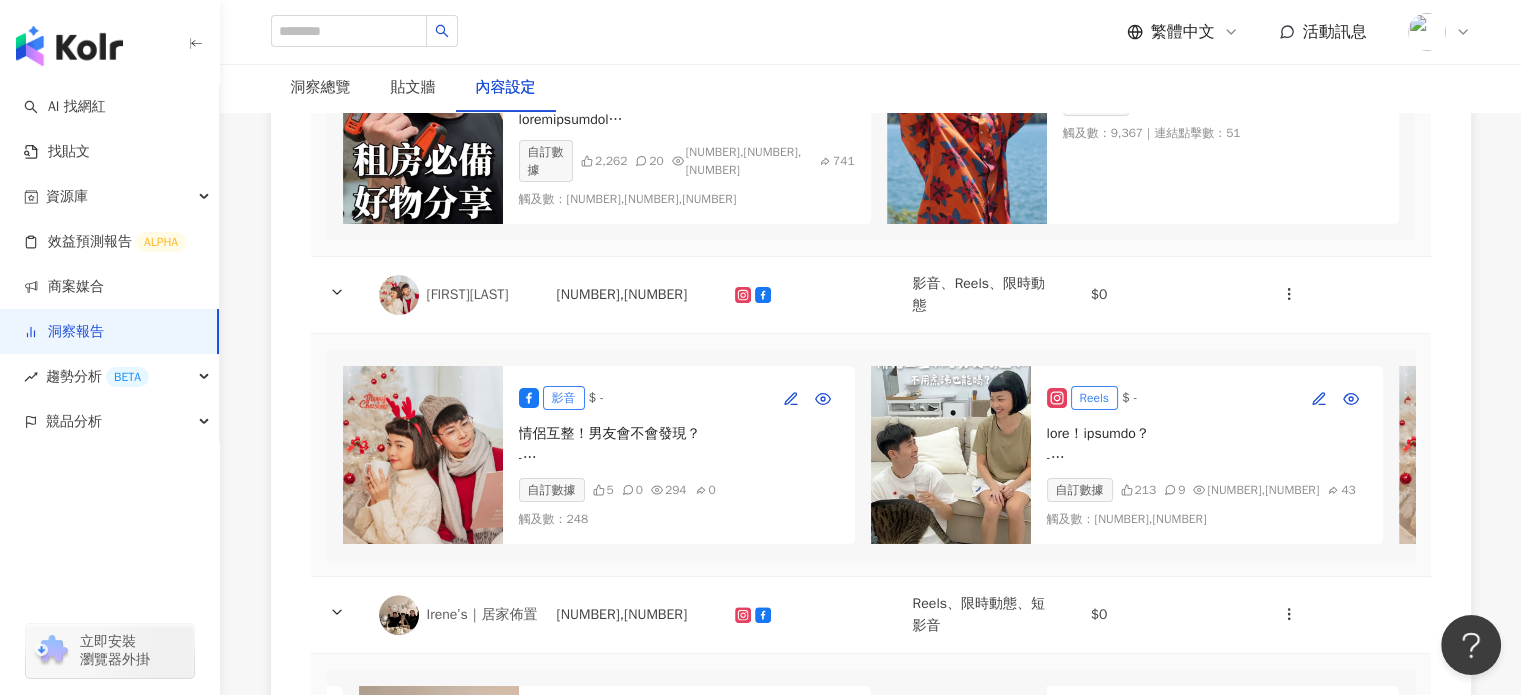 scroll, scrollTop: 0, scrollLeft: 527, axis: horizontal 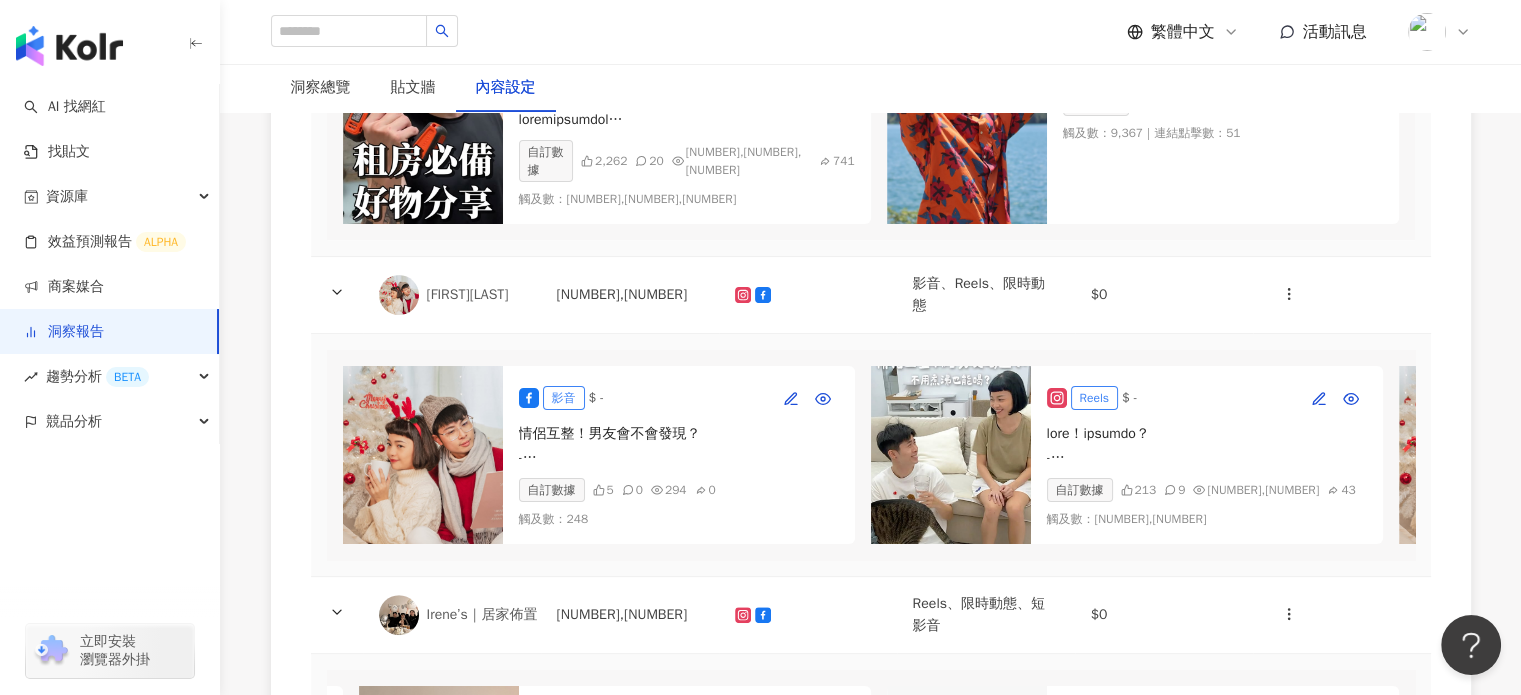 click at bounding box center (423, 455) 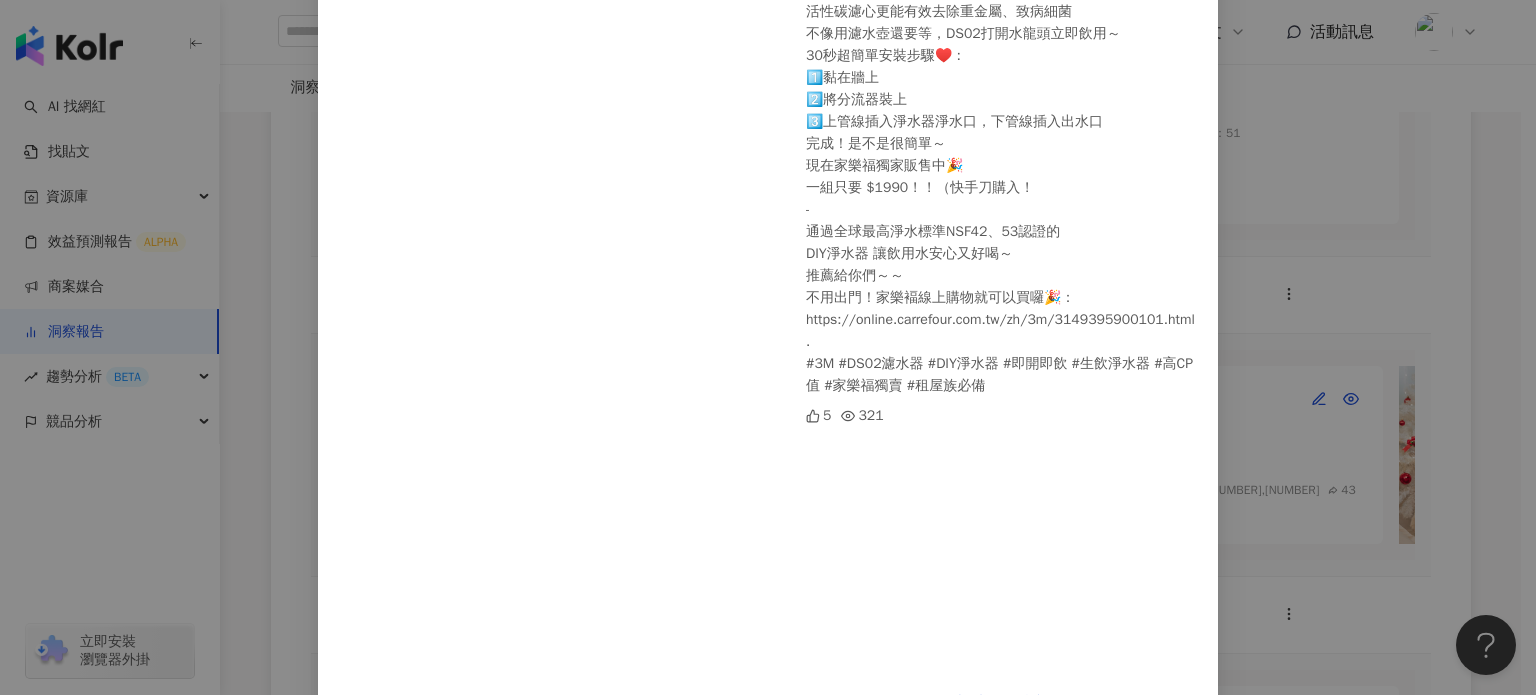 scroll, scrollTop: 424, scrollLeft: 0, axis: vertical 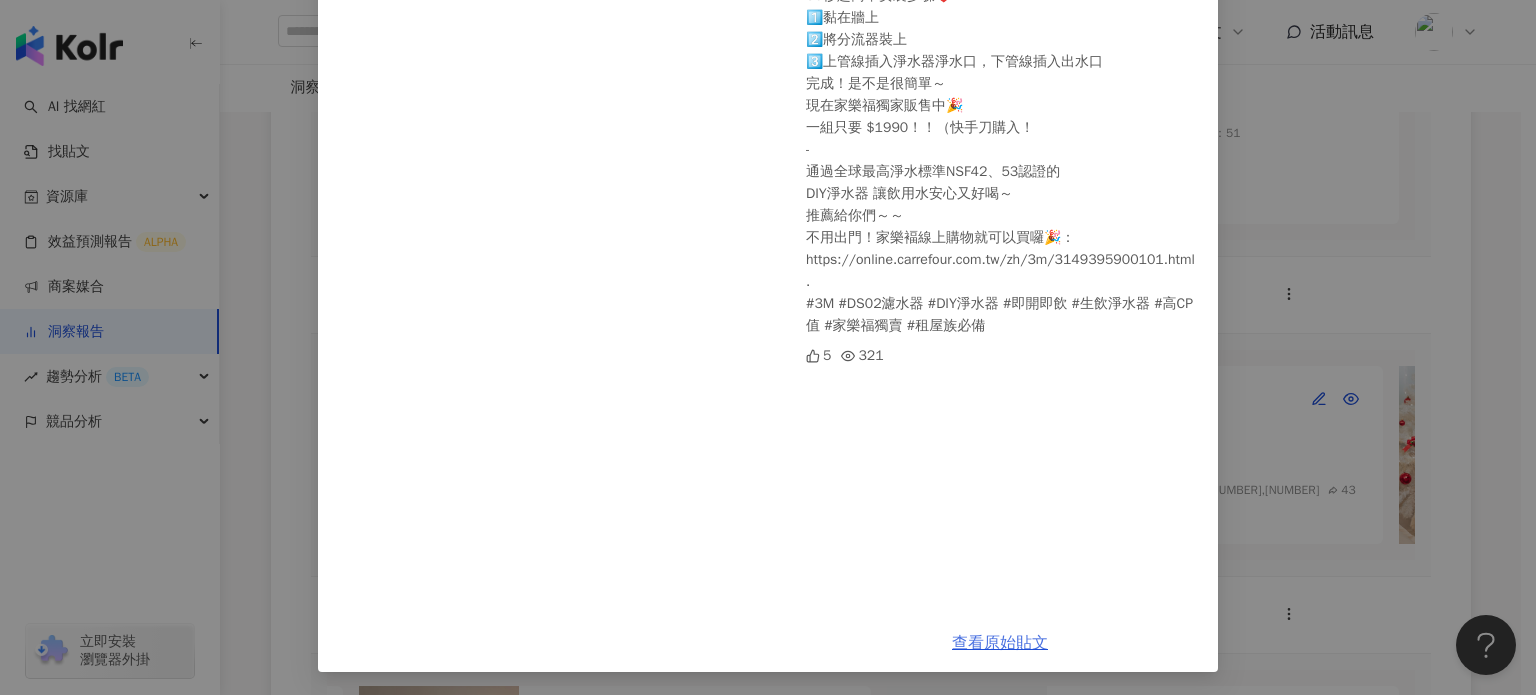 click on "查看原始貼文" at bounding box center [1000, 643] 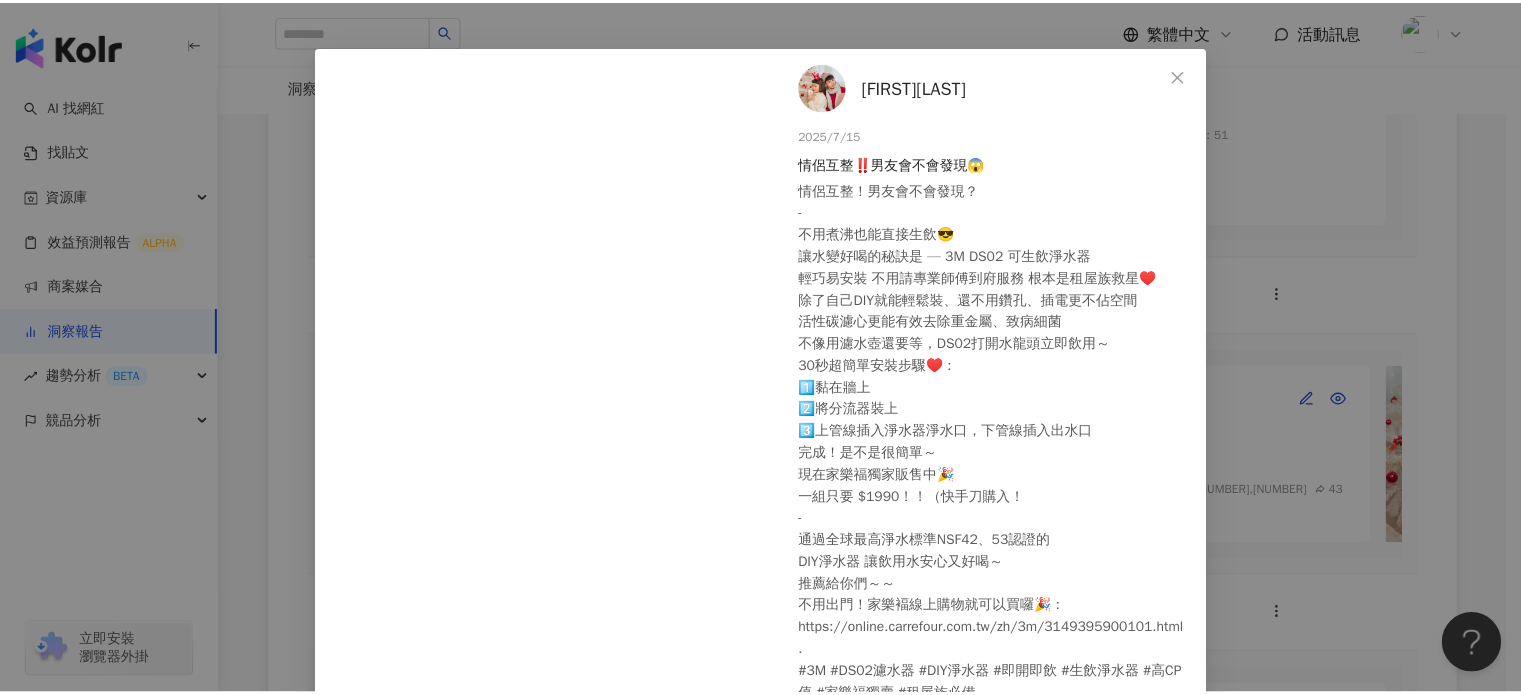 scroll, scrollTop: 0, scrollLeft: 0, axis: both 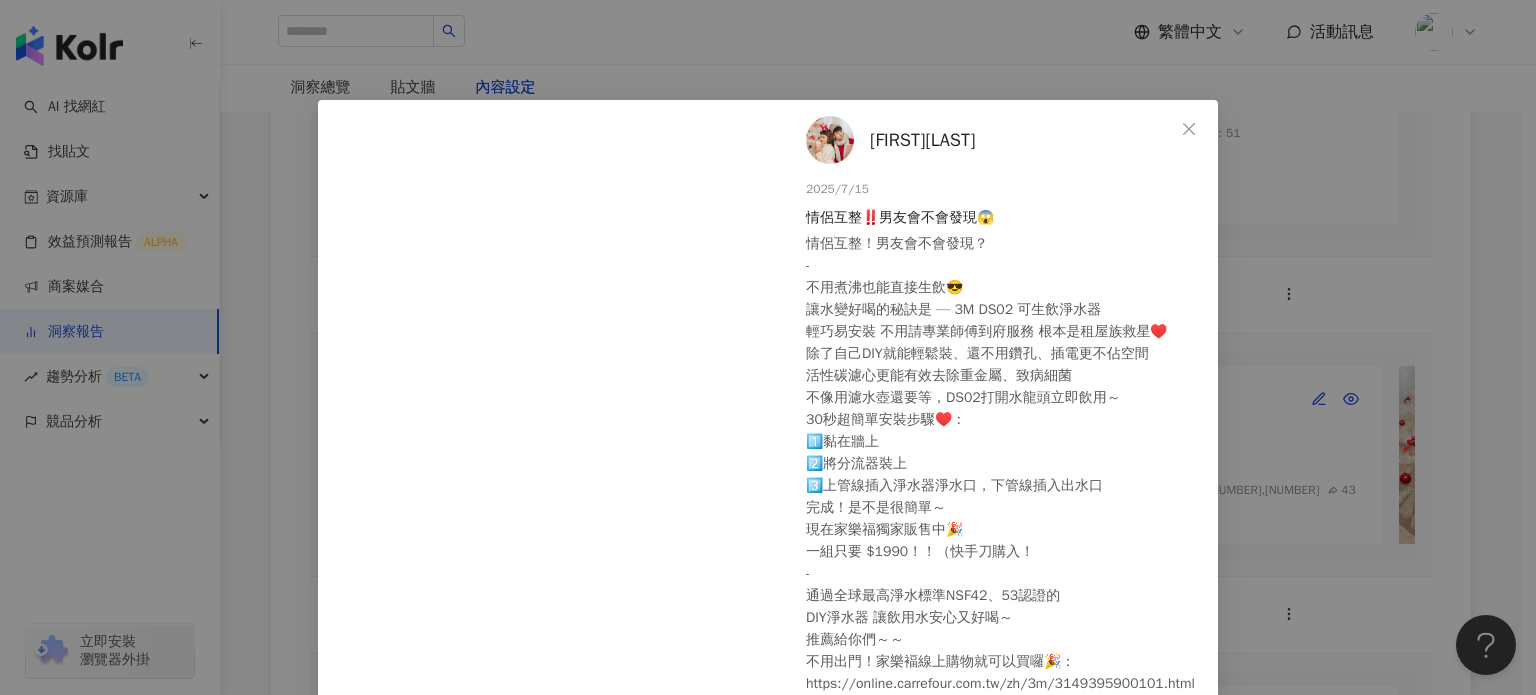 click on "林恩佑 2025/7/15 情侶互整‼️男友會不會發現😱 5 321" at bounding box center [1000, 569] 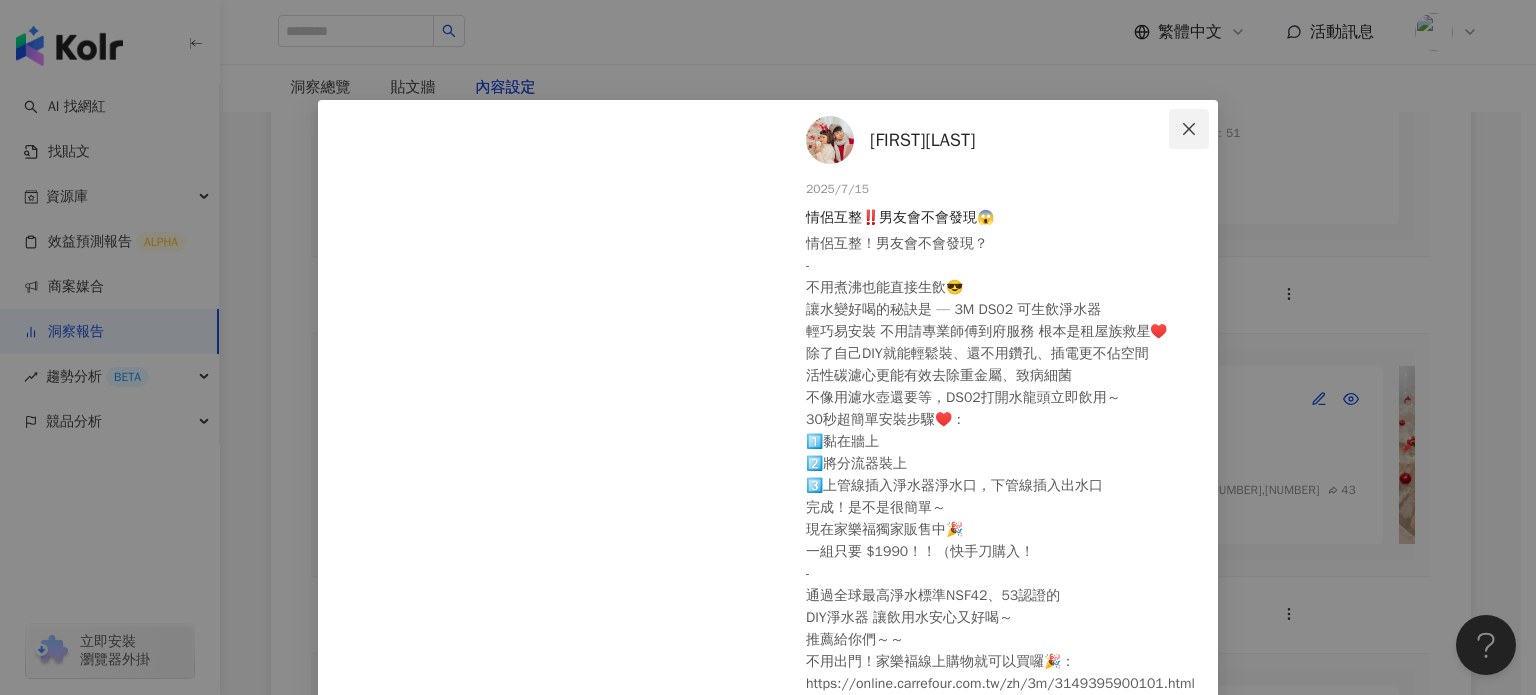 click at bounding box center (1189, 129) 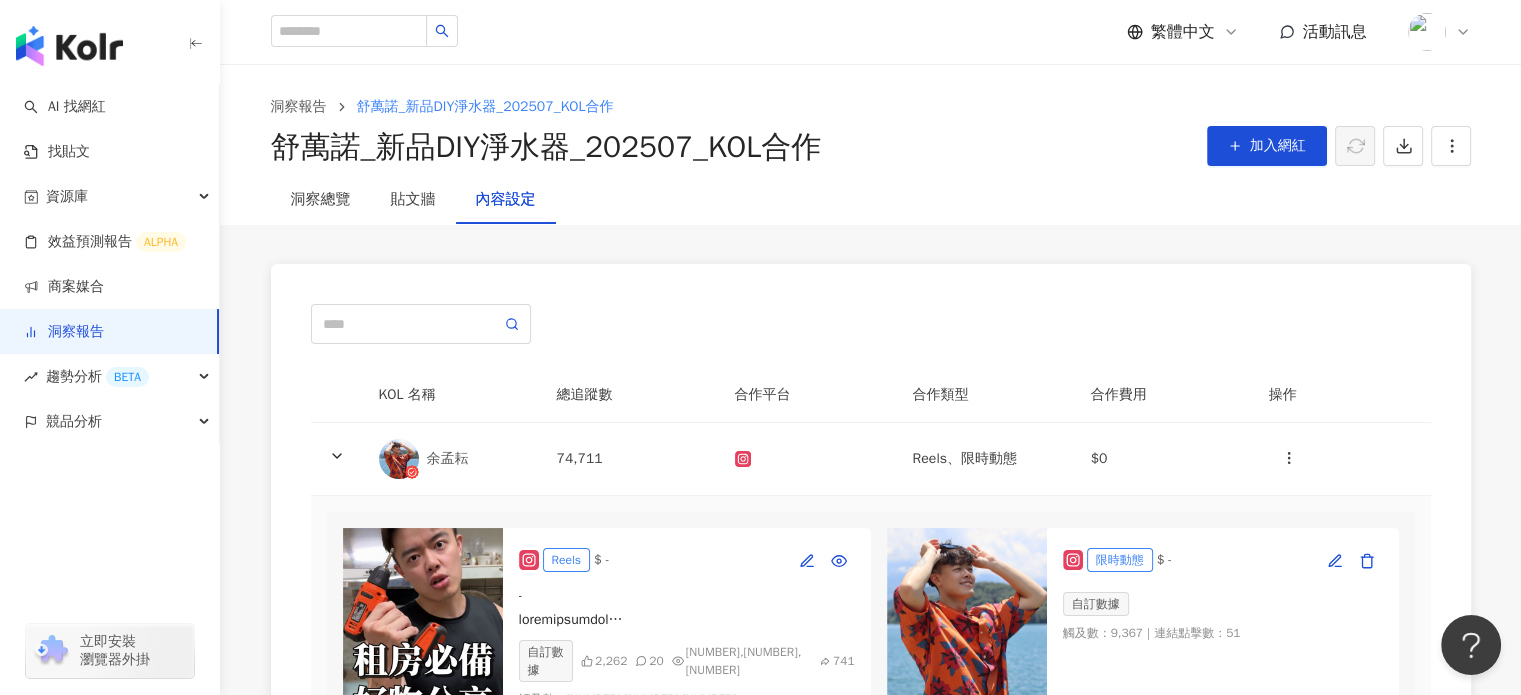 scroll, scrollTop: 400, scrollLeft: 0, axis: vertical 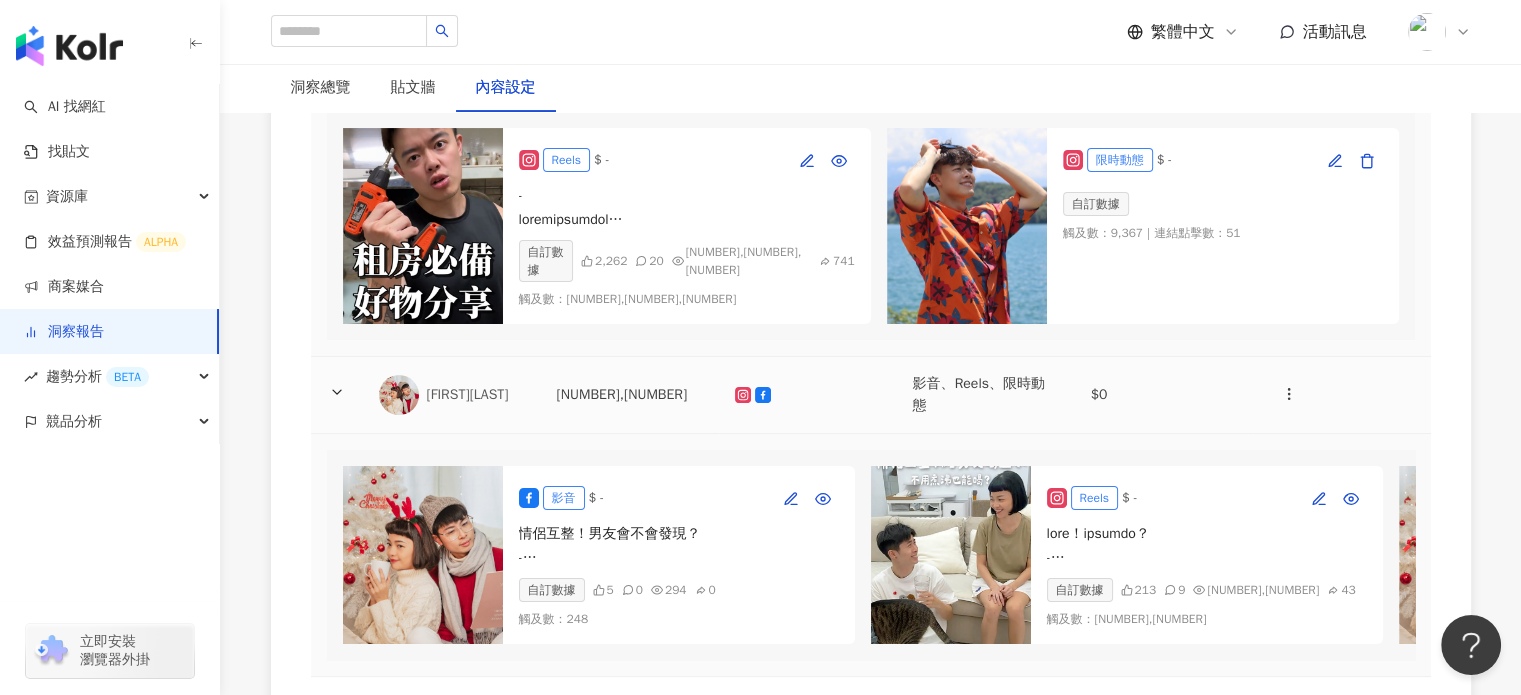 click on "[NAME]" at bounding box center (476, 395) 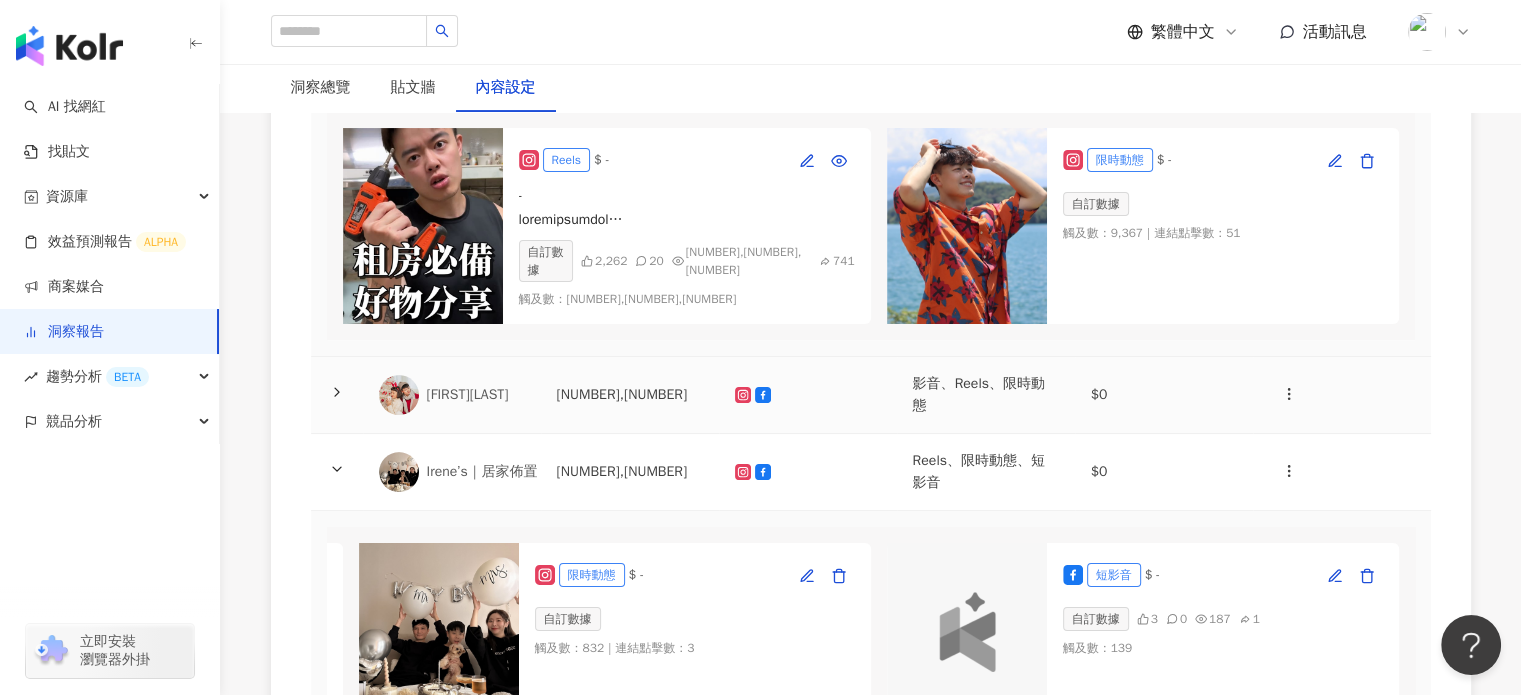 click on "[NAME]" at bounding box center [476, 395] 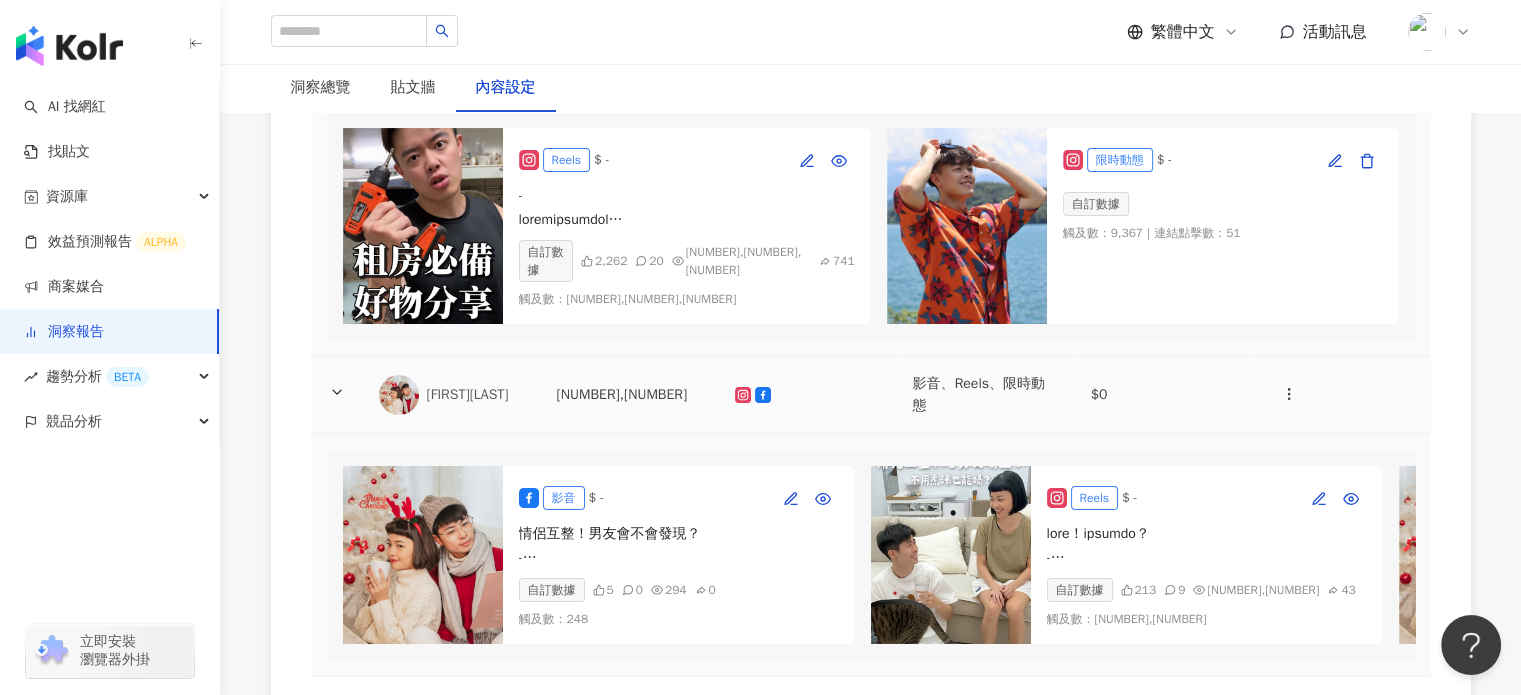 click on "[NAME]" at bounding box center (452, 395) 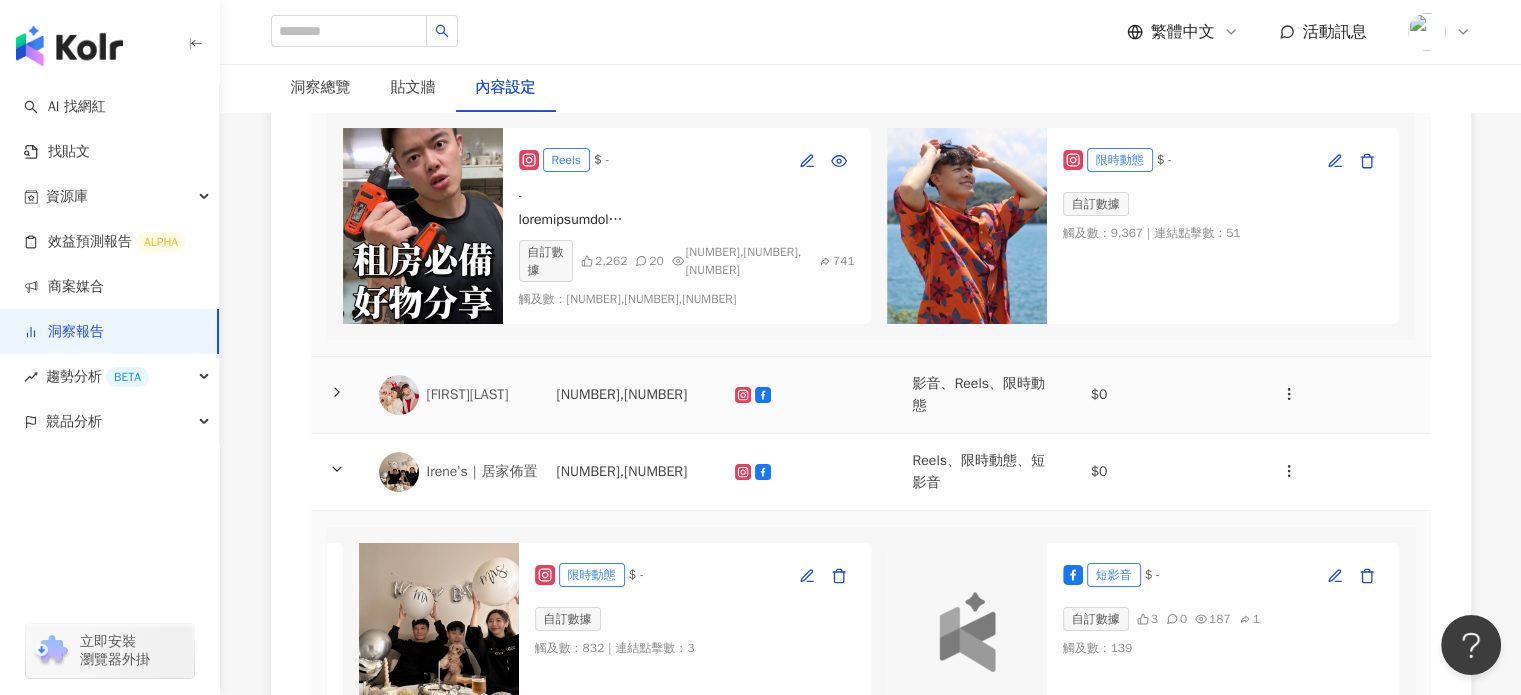 click on "[NAME]" at bounding box center [476, 395] 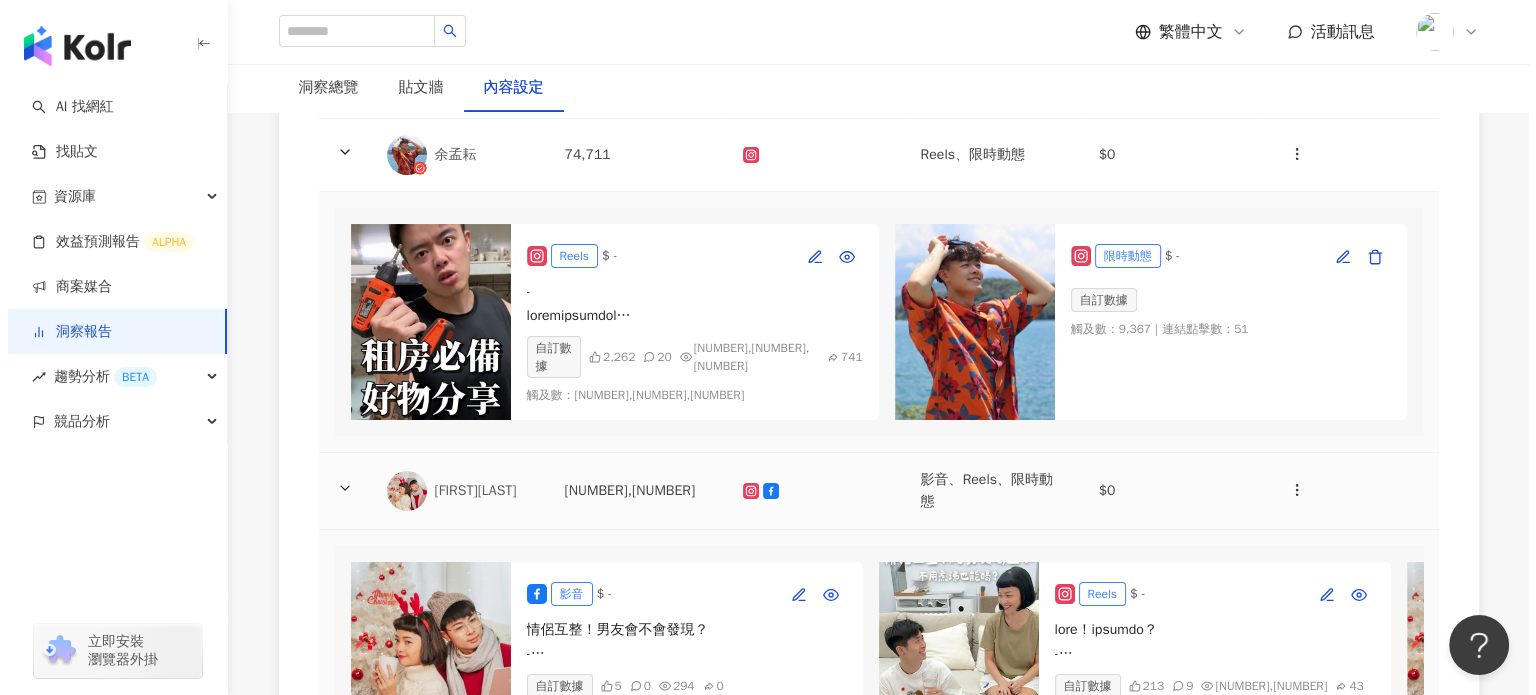 scroll, scrollTop: 400, scrollLeft: 0, axis: vertical 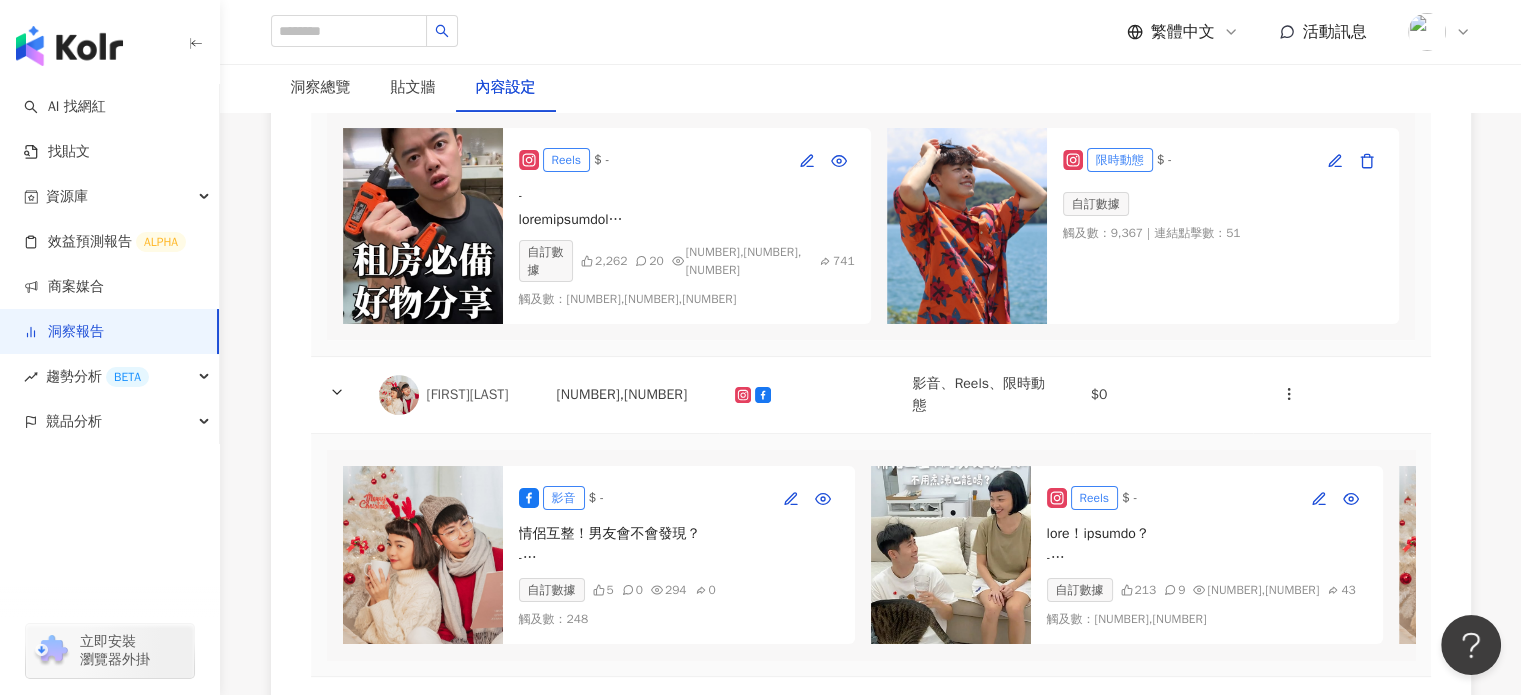 click at bounding box center (951, 555) 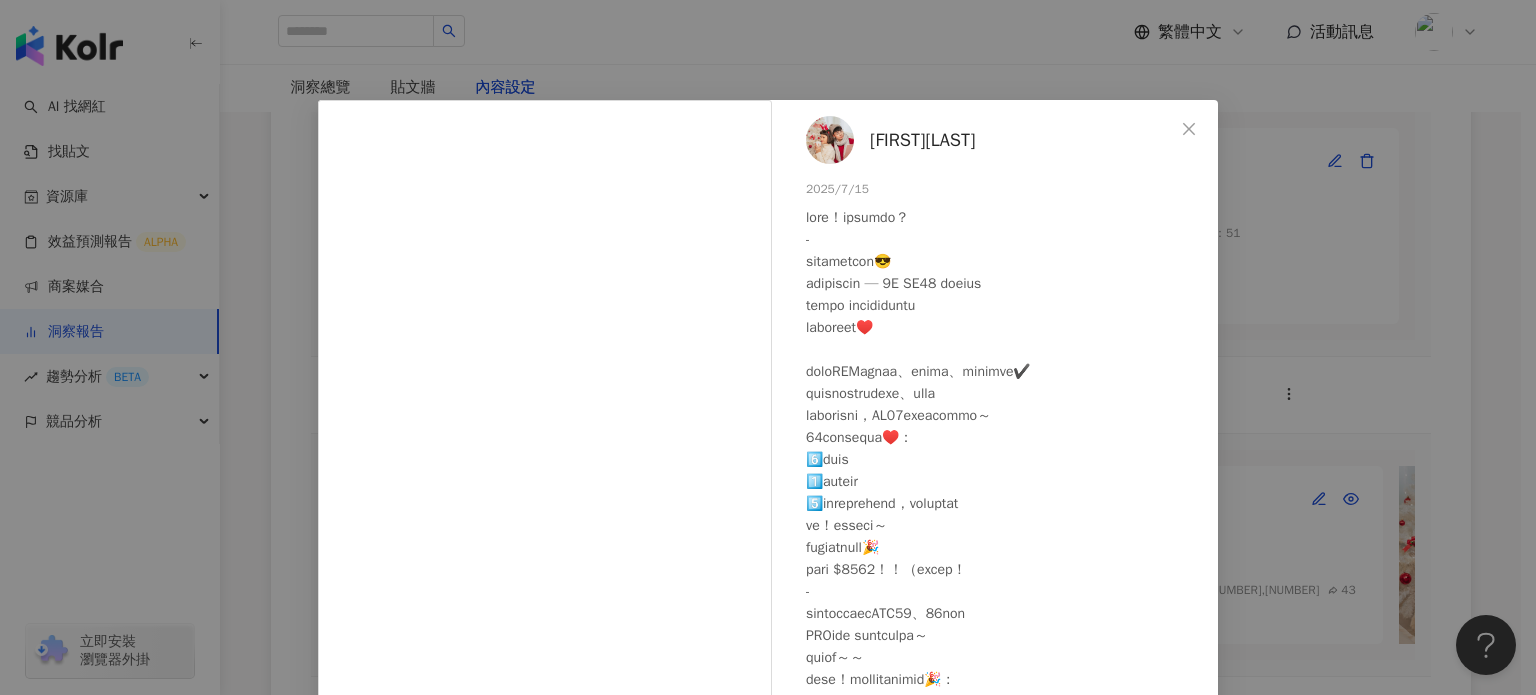 click on "林恩佑 2025/7/15 213 9 29.4萬" at bounding box center [1000, 459] 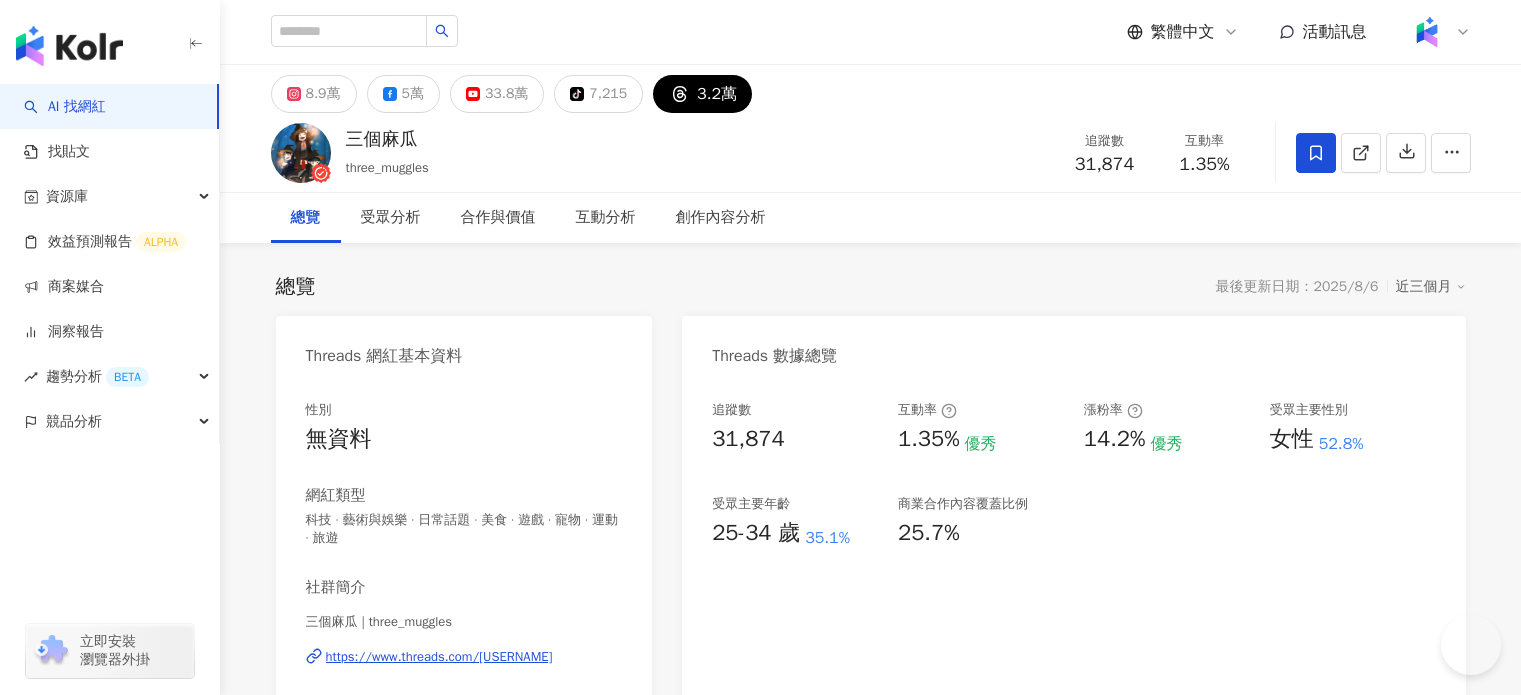 scroll, scrollTop: 0, scrollLeft: 0, axis: both 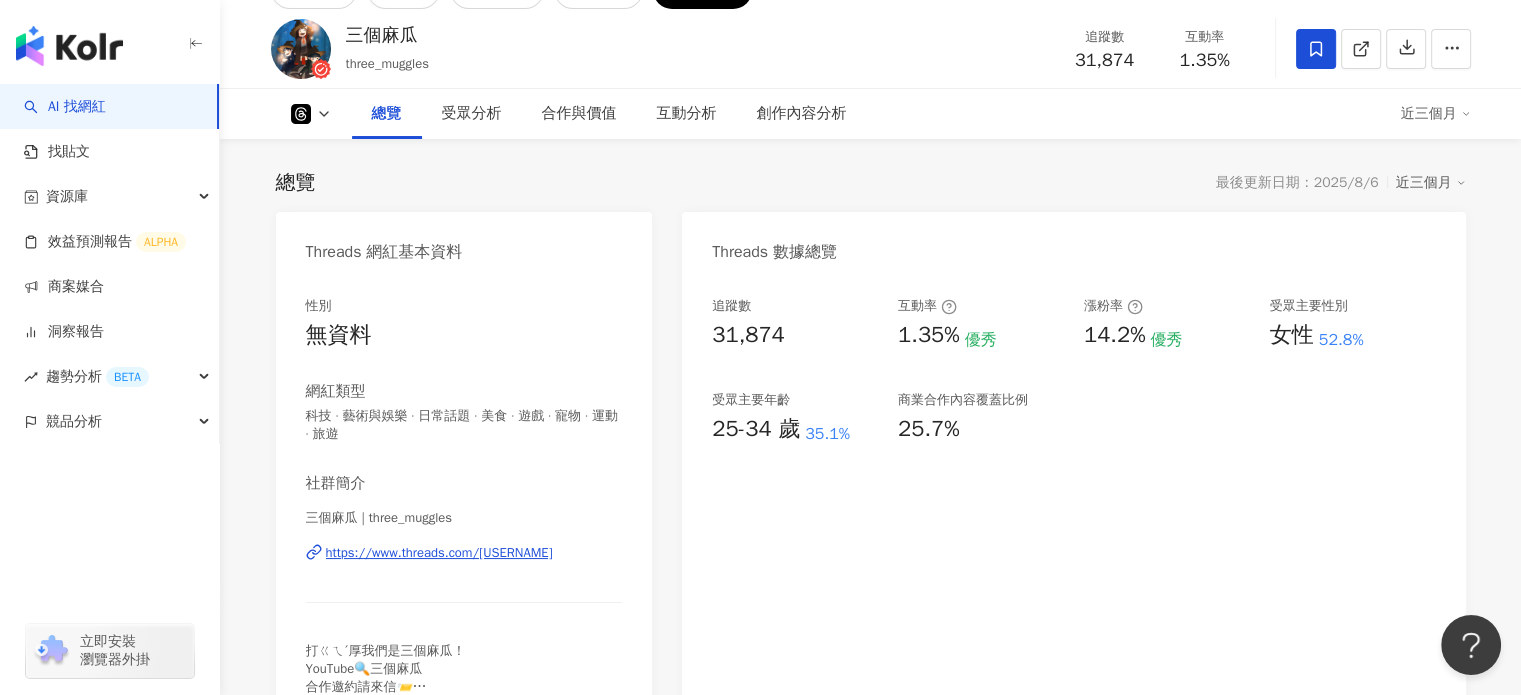 click on "追蹤數   31,874 互動率   1.35% 優秀 漲粉率   14.2% 優秀 受眾主要性別   女性 52.8% 受眾主要年齡   25-34 歲 35.1% 商業合作內容覆蓋比例   25.7%" at bounding box center (1073, 510) 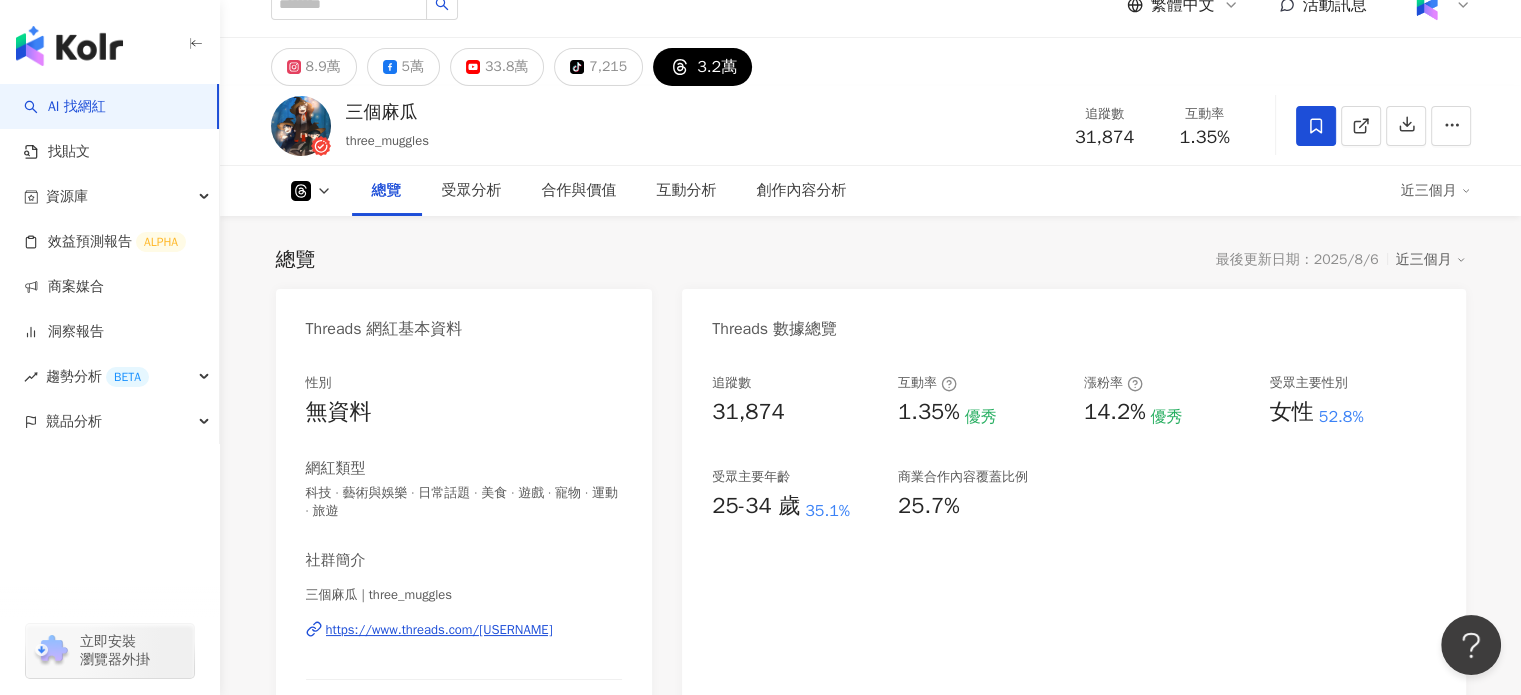 scroll, scrollTop: 0, scrollLeft: 0, axis: both 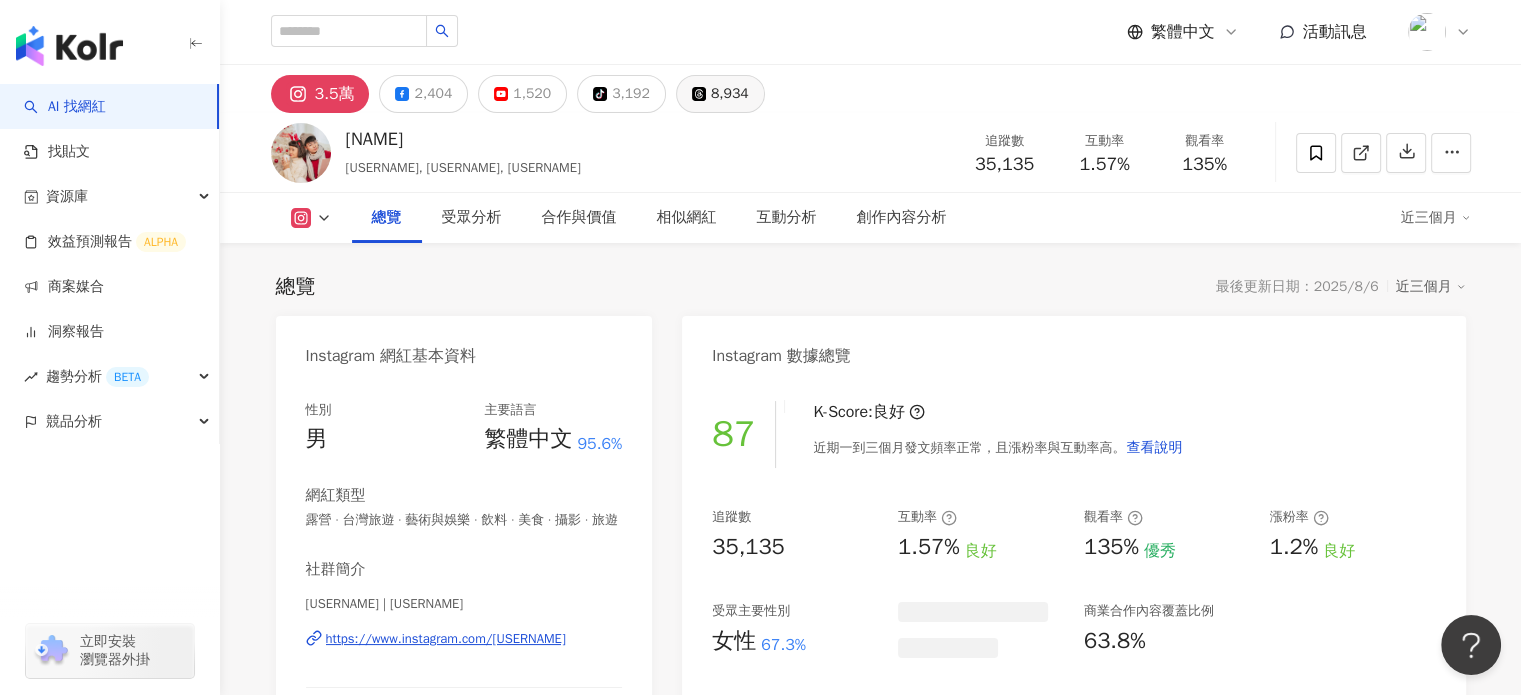 click on "8,934" at bounding box center (730, 94) 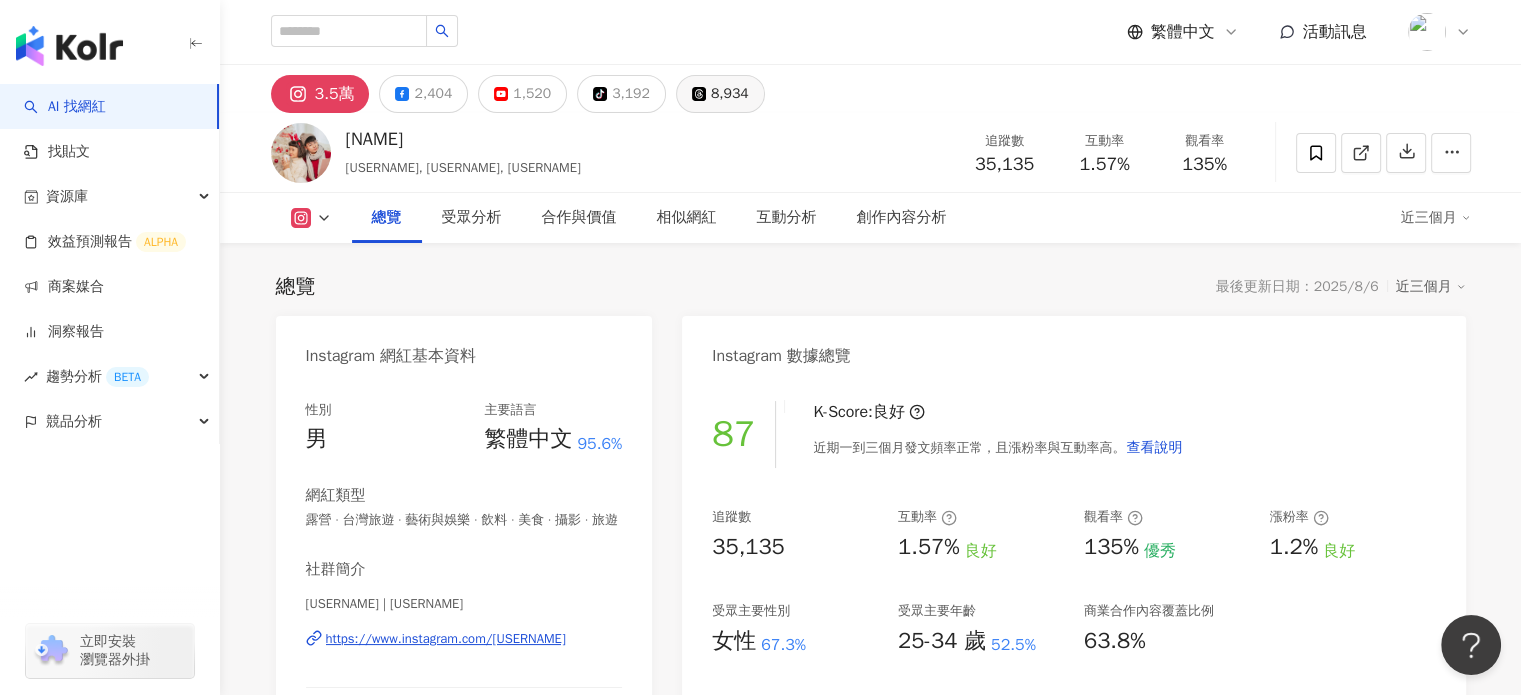 click on "8,934" at bounding box center (730, 94) 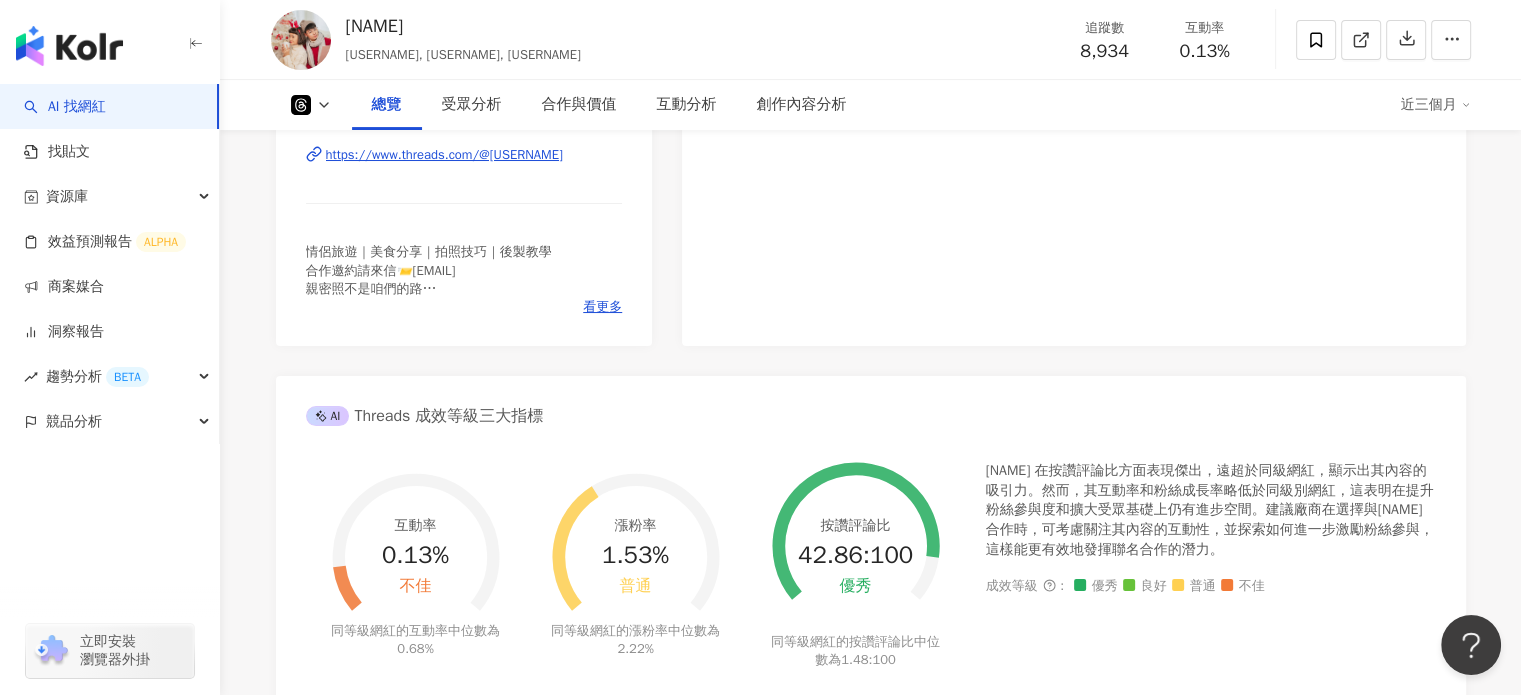 scroll, scrollTop: 400, scrollLeft: 0, axis: vertical 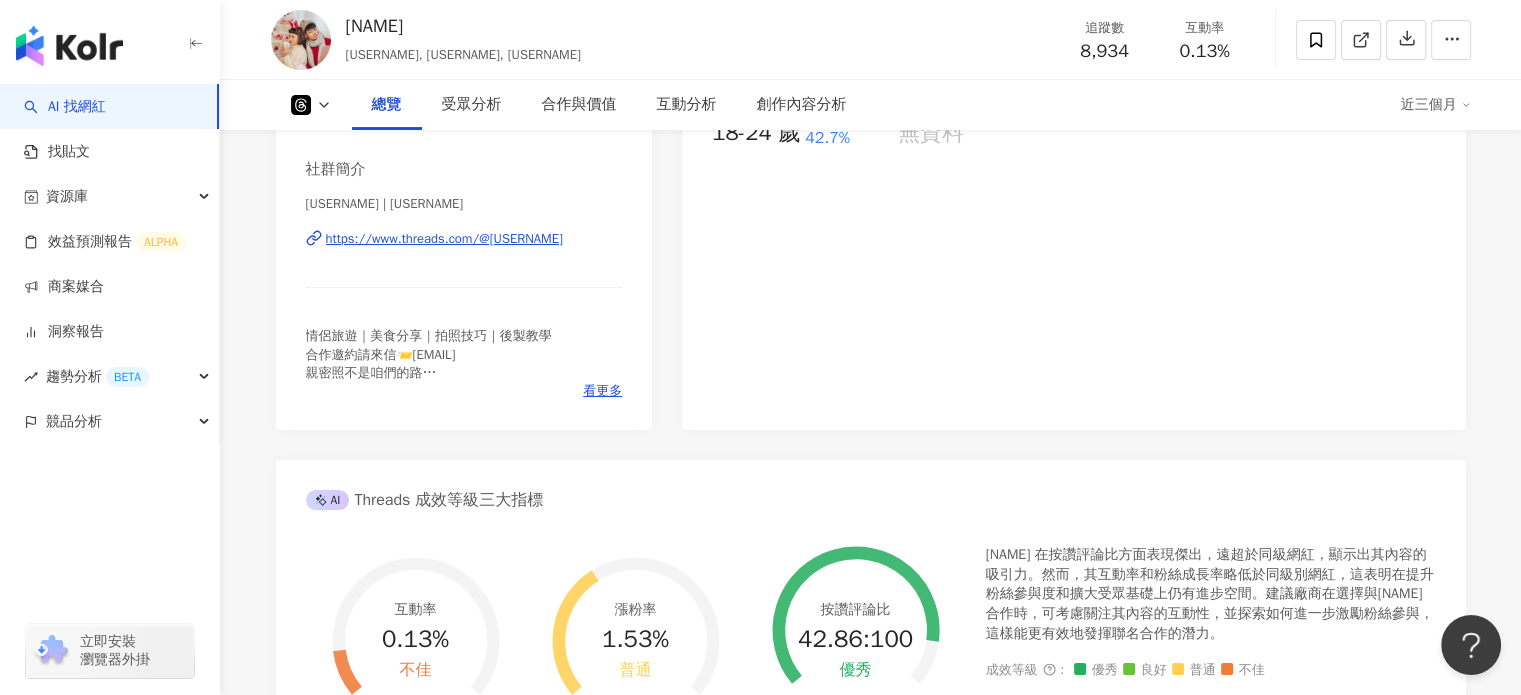 click on "https://www.threads.com/@[USERNAME]" at bounding box center (444, 239) 